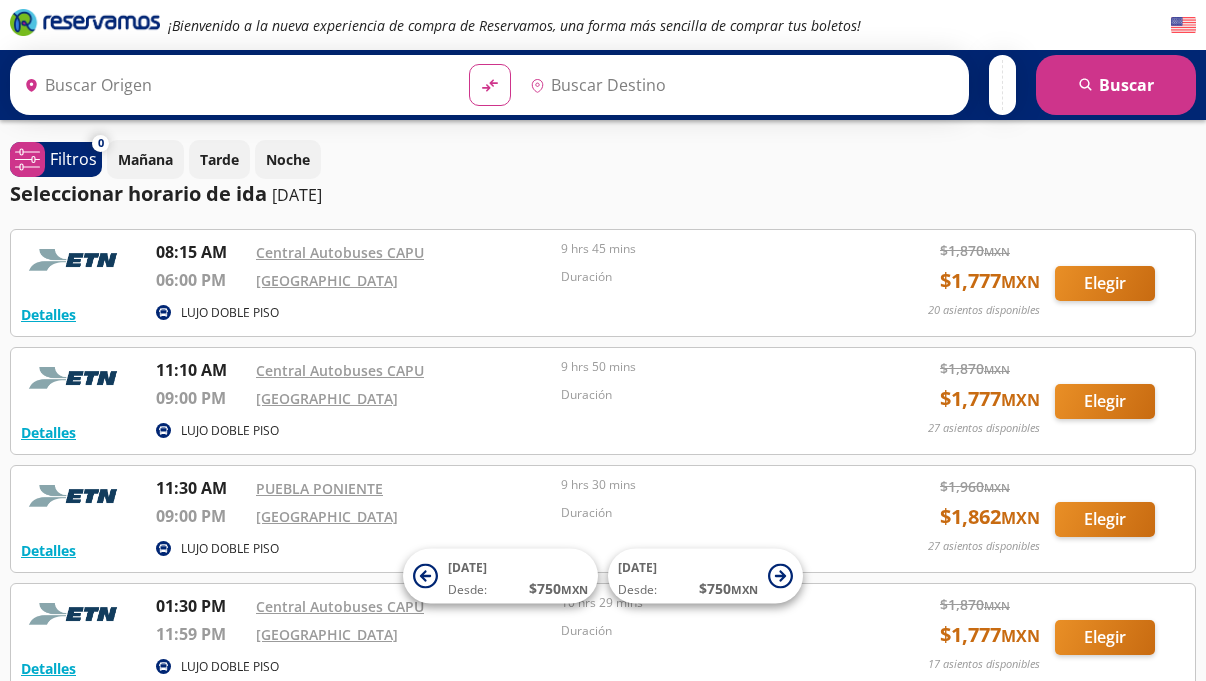 scroll, scrollTop: 0, scrollLeft: 0, axis: both 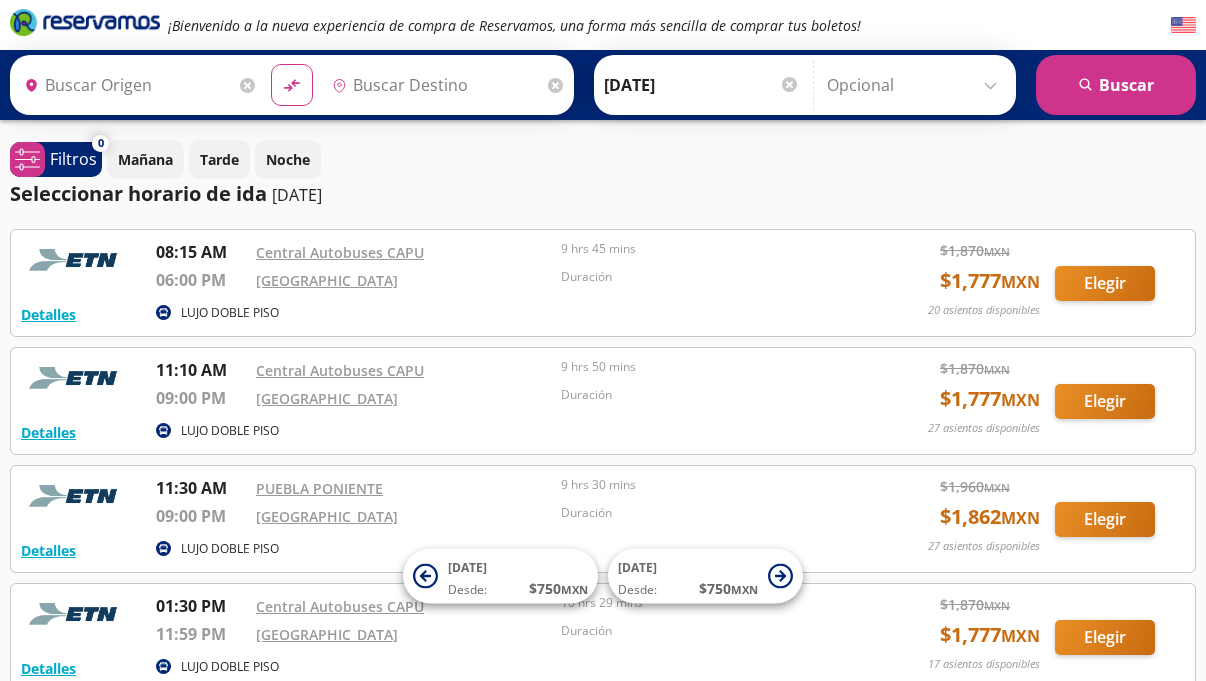 type on "[GEOGRAPHIC_DATA], [GEOGRAPHIC_DATA]" 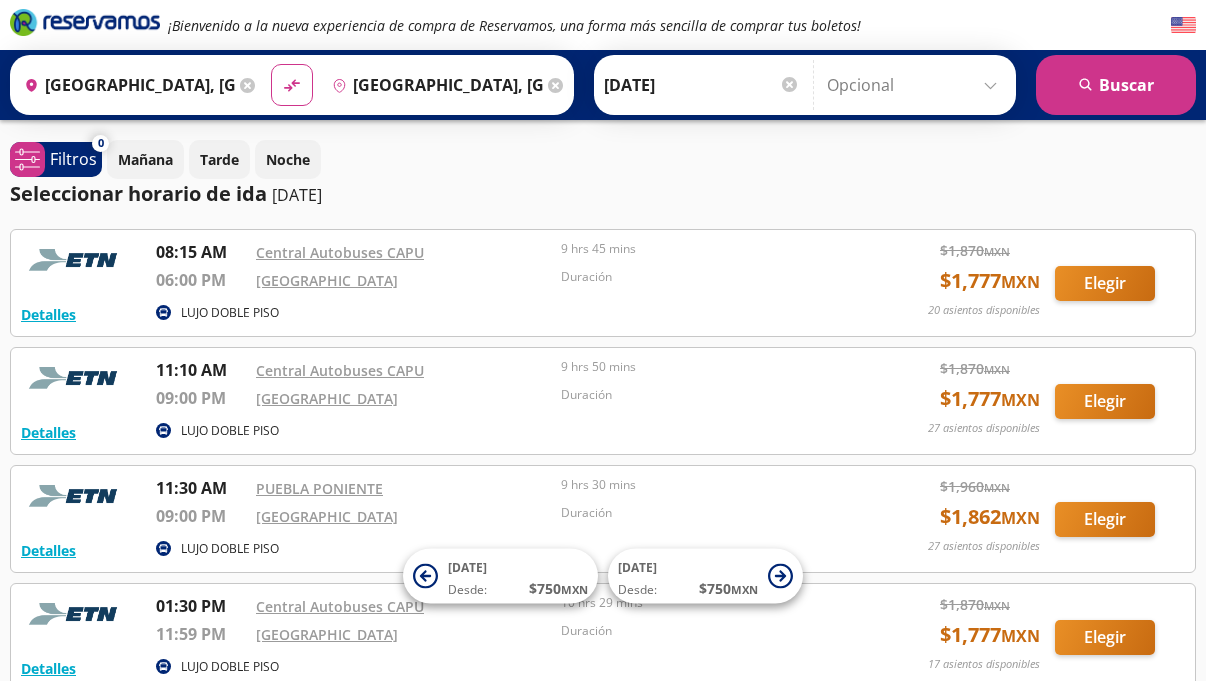 scroll, scrollTop: 0, scrollLeft: 0, axis: both 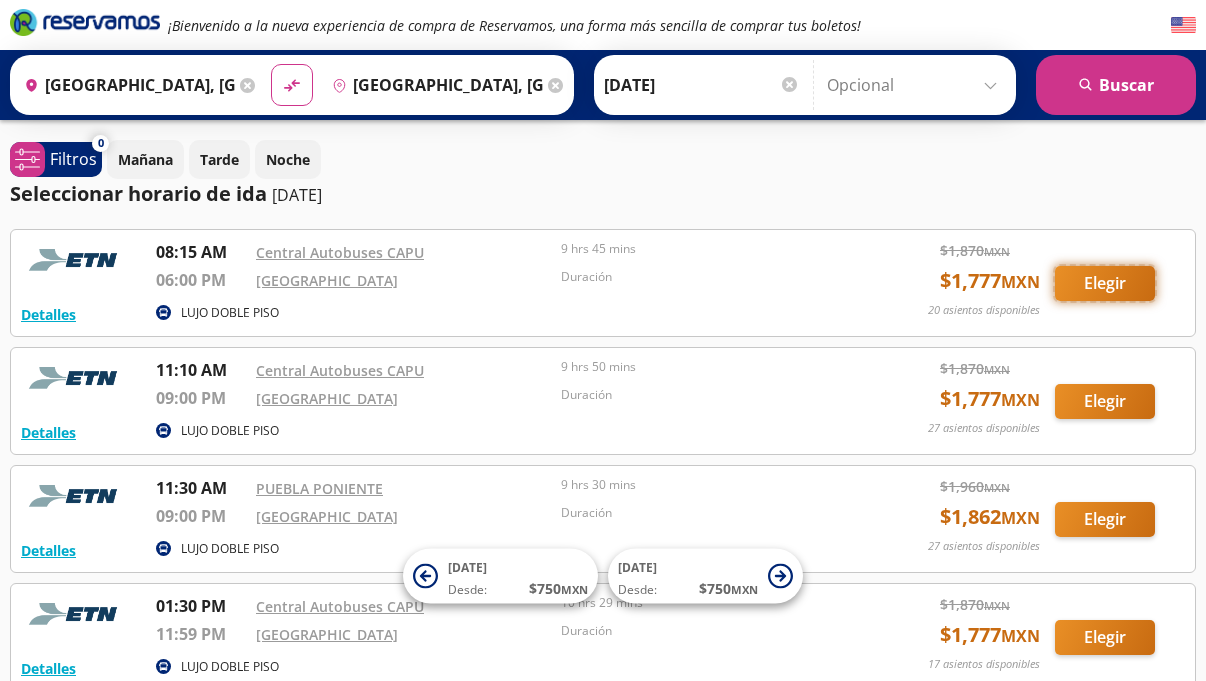 click on "Elegir" at bounding box center (1105, 283) 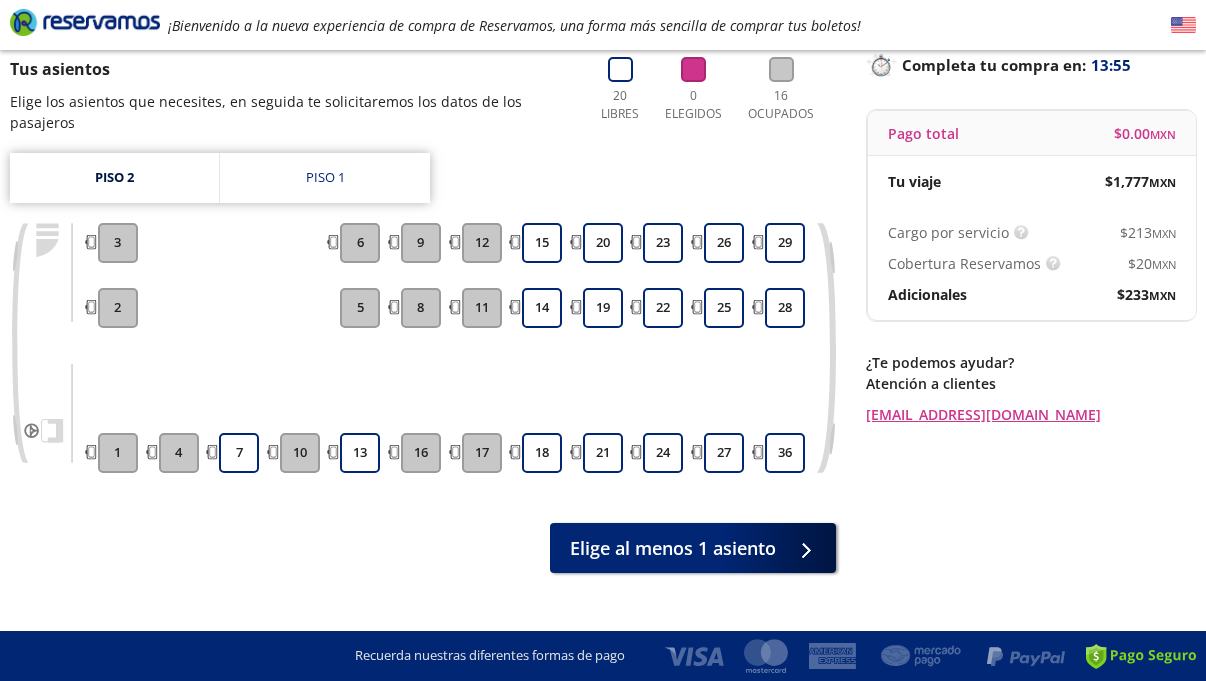 scroll, scrollTop: 141, scrollLeft: 0, axis: vertical 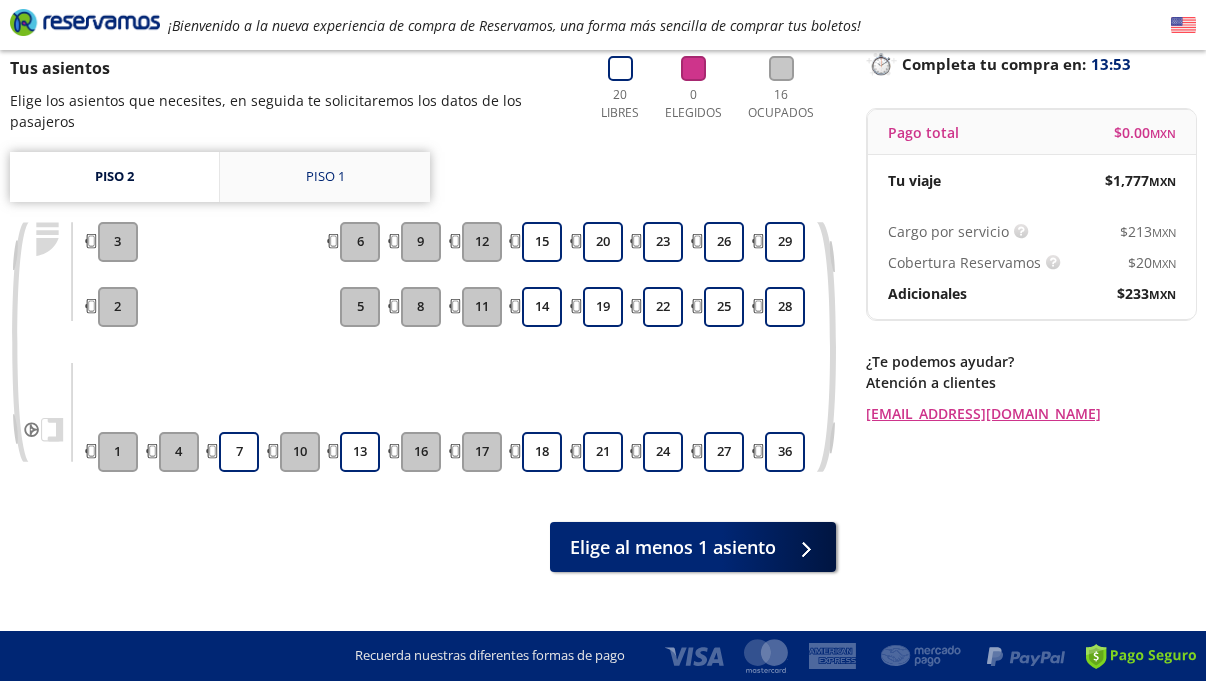 click on "Piso 1" at bounding box center [325, 177] 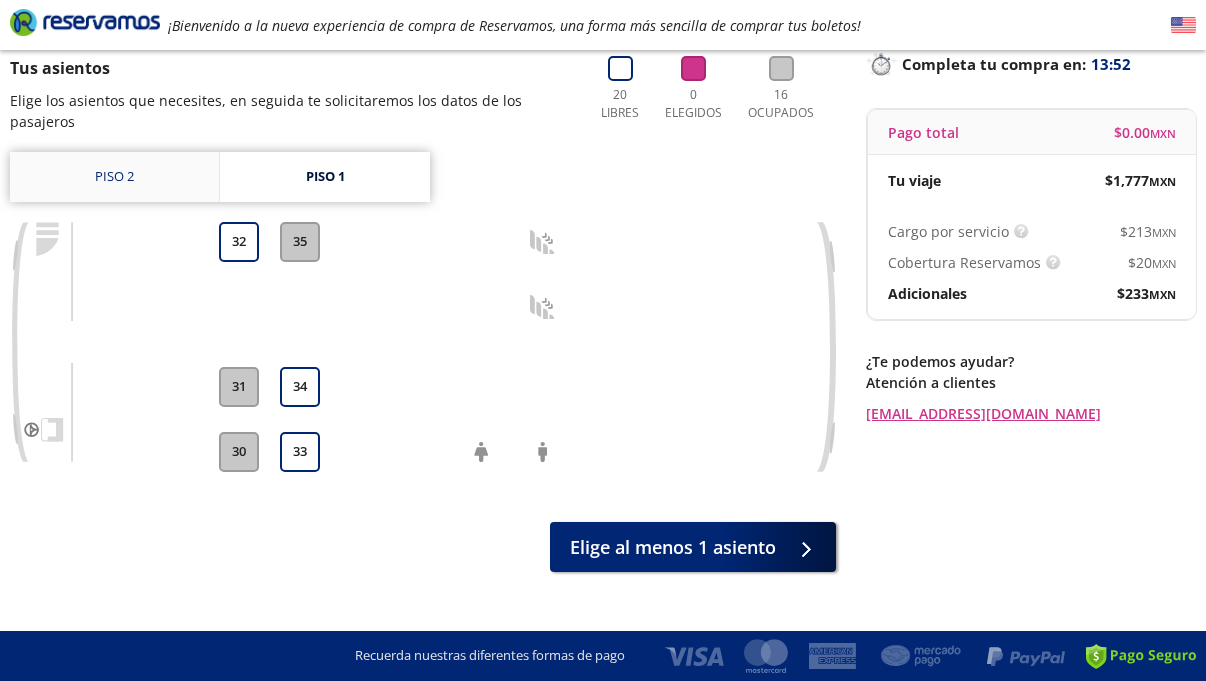 click on "Piso 2" at bounding box center (114, 177) 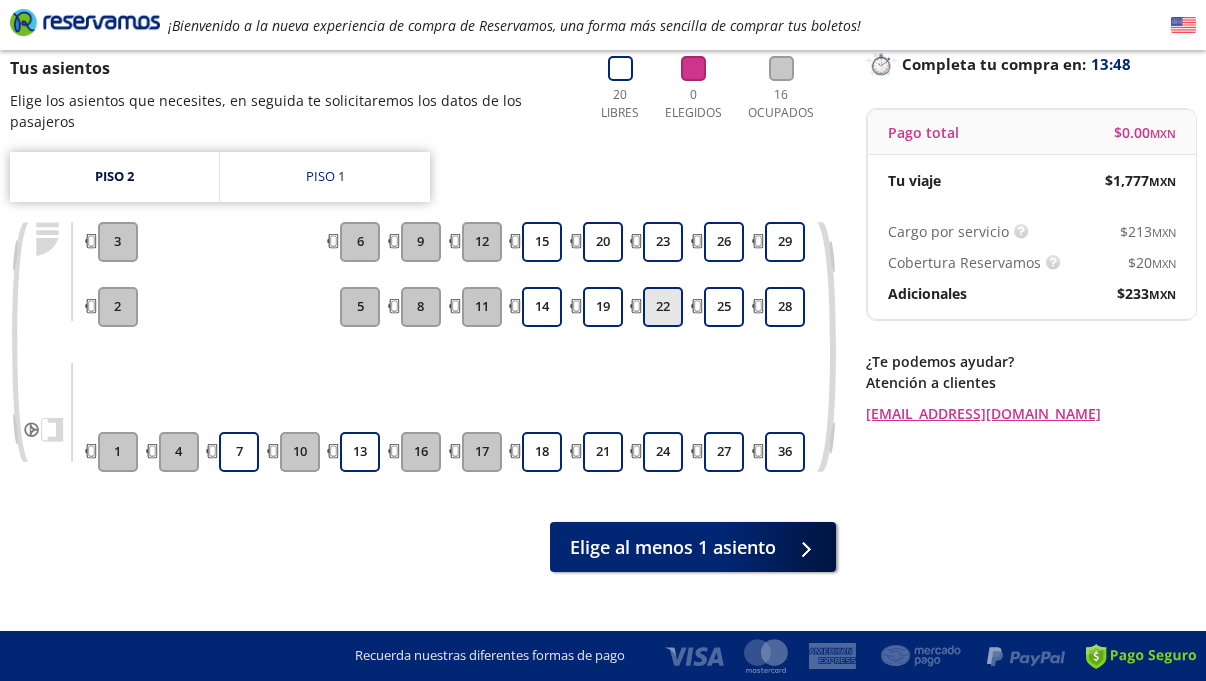 click on "22" at bounding box center (663, 307) 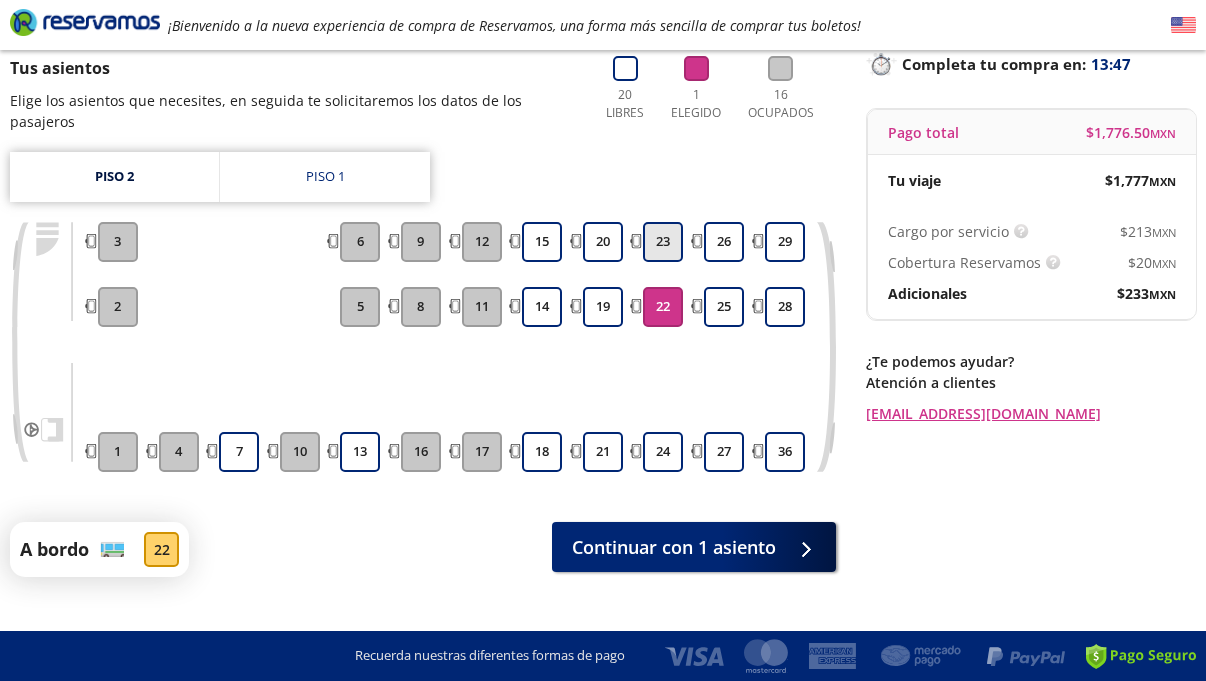 click on "23" at bounding box center (663, 242) 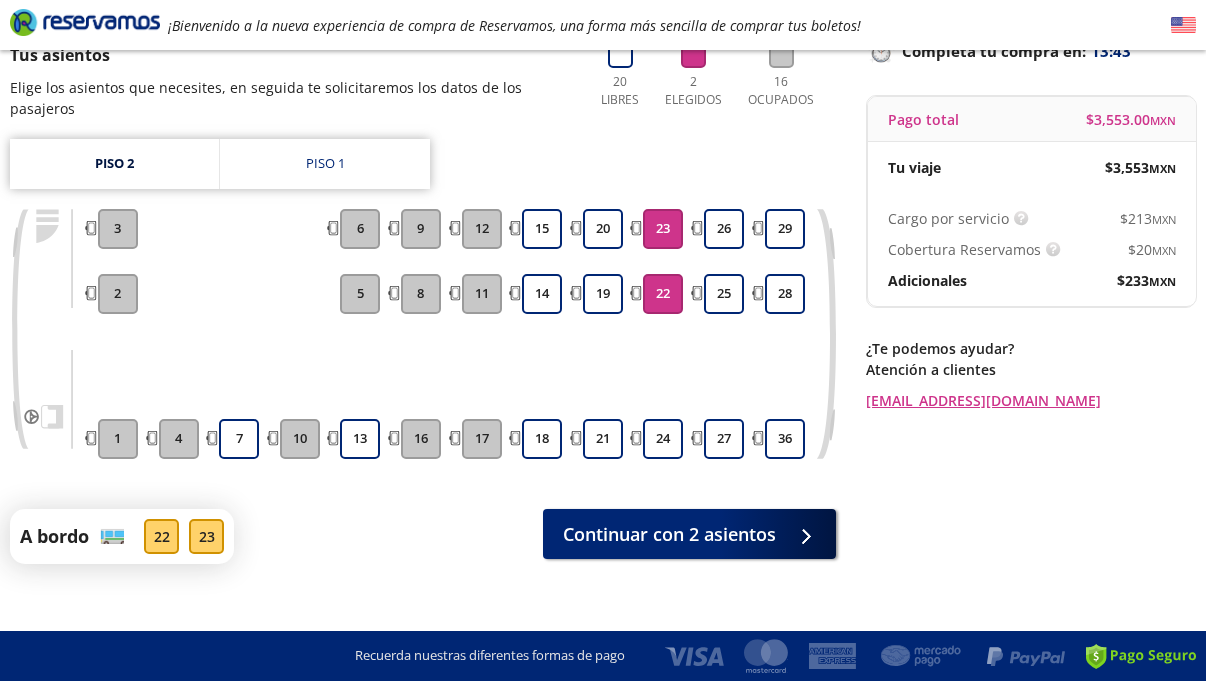 scroll, scrollTop: 178, scrollLeft: 0, axis: vertical 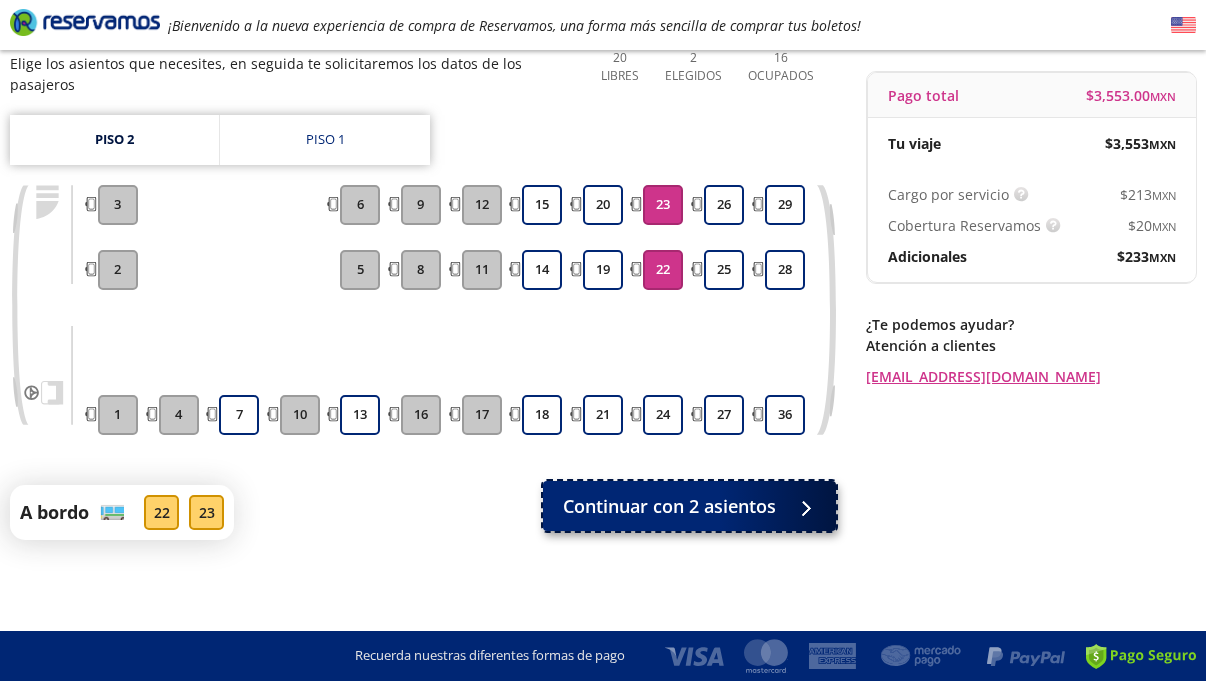 click on "Continuar con 2 asientos" at bounding box center (669, 506) 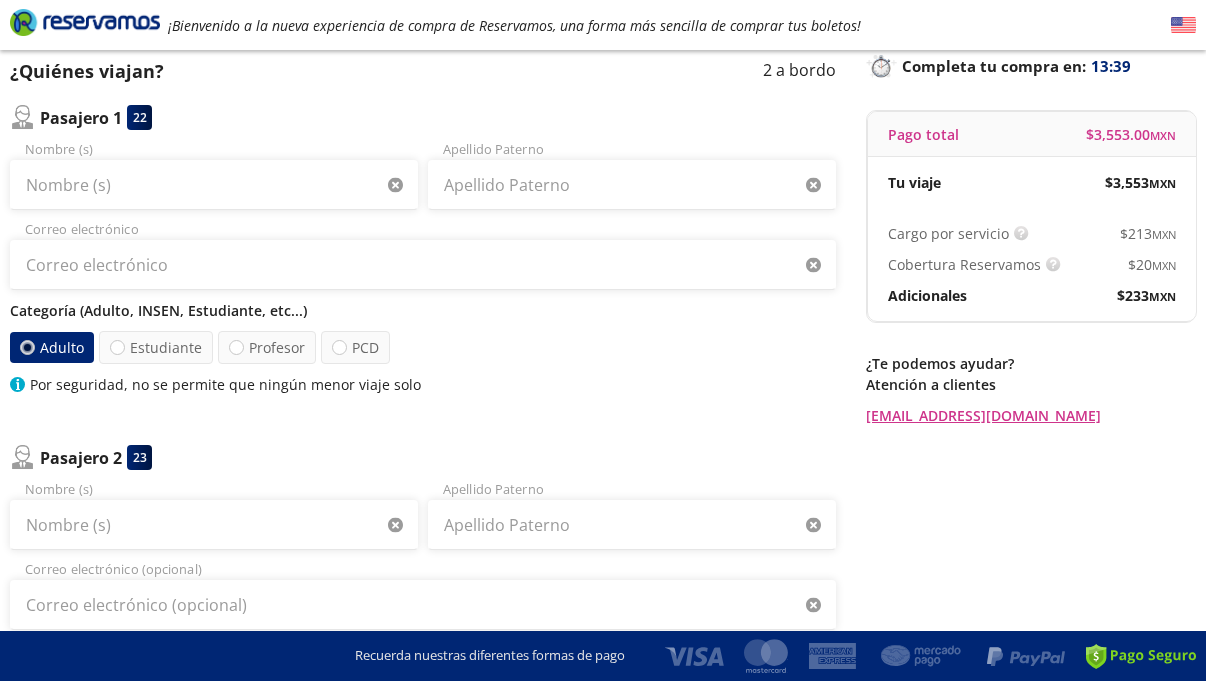 scroll, scrollTop: 138, scrollLeft: 0, axis: vertical 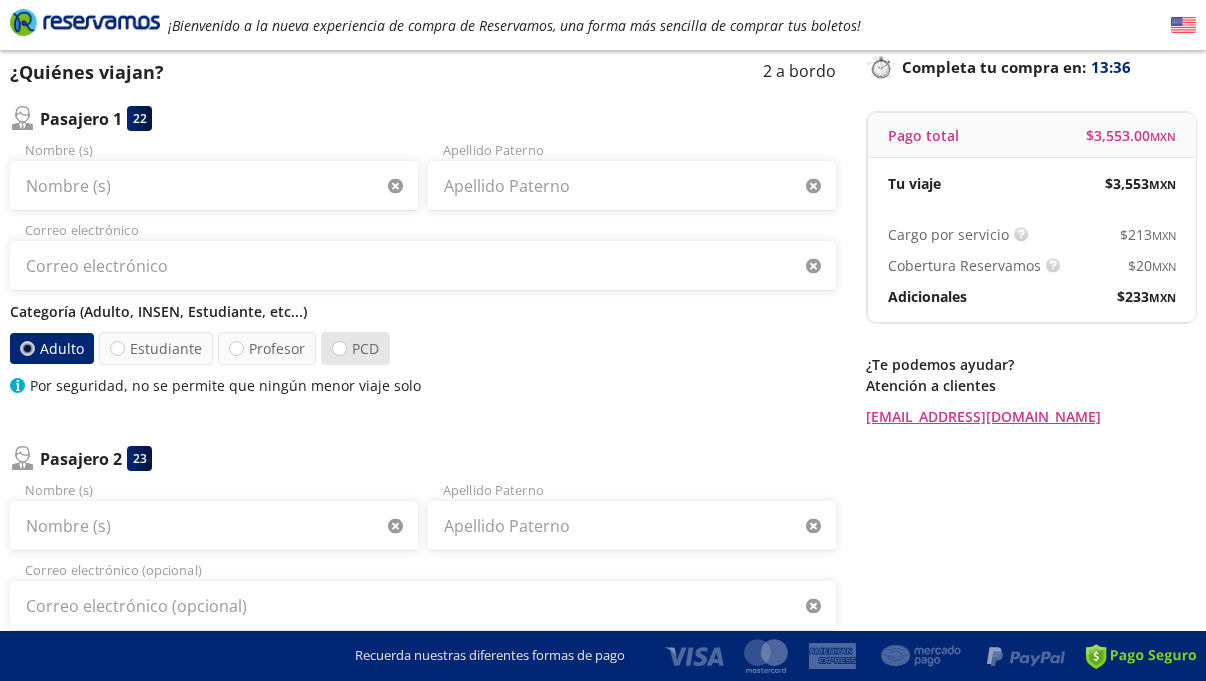 click on "PCD" at bounding box center (355, 348) 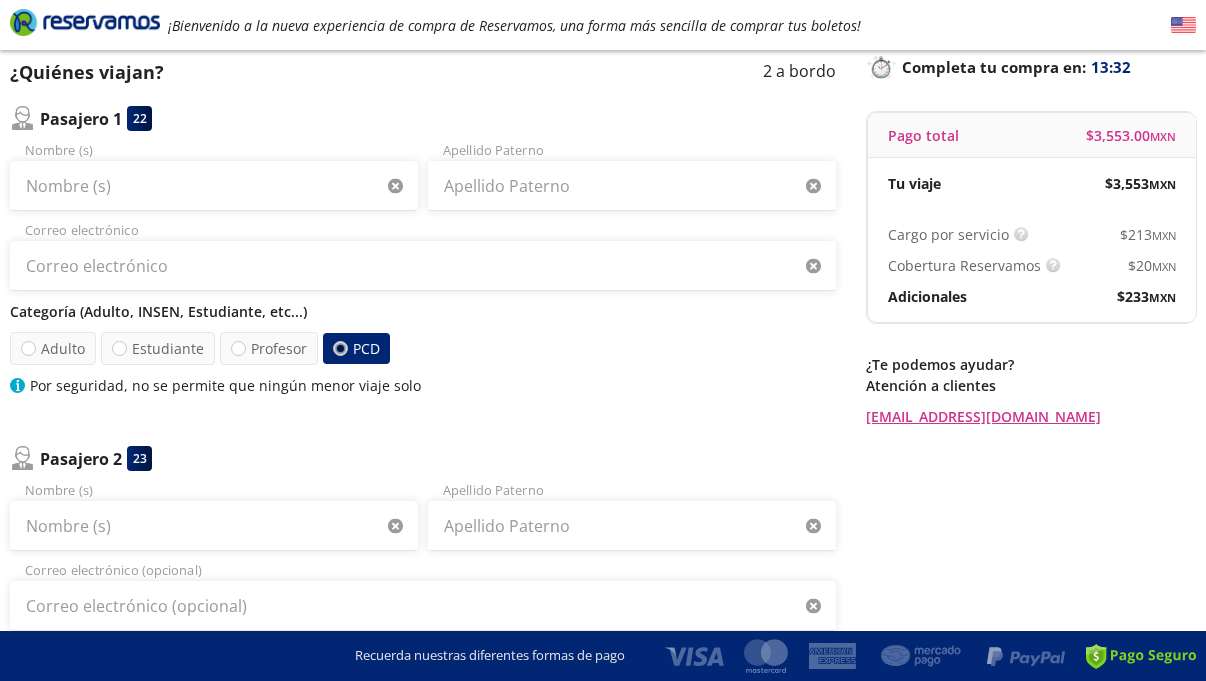 click on "PCD" at bounding box center [356, 348] 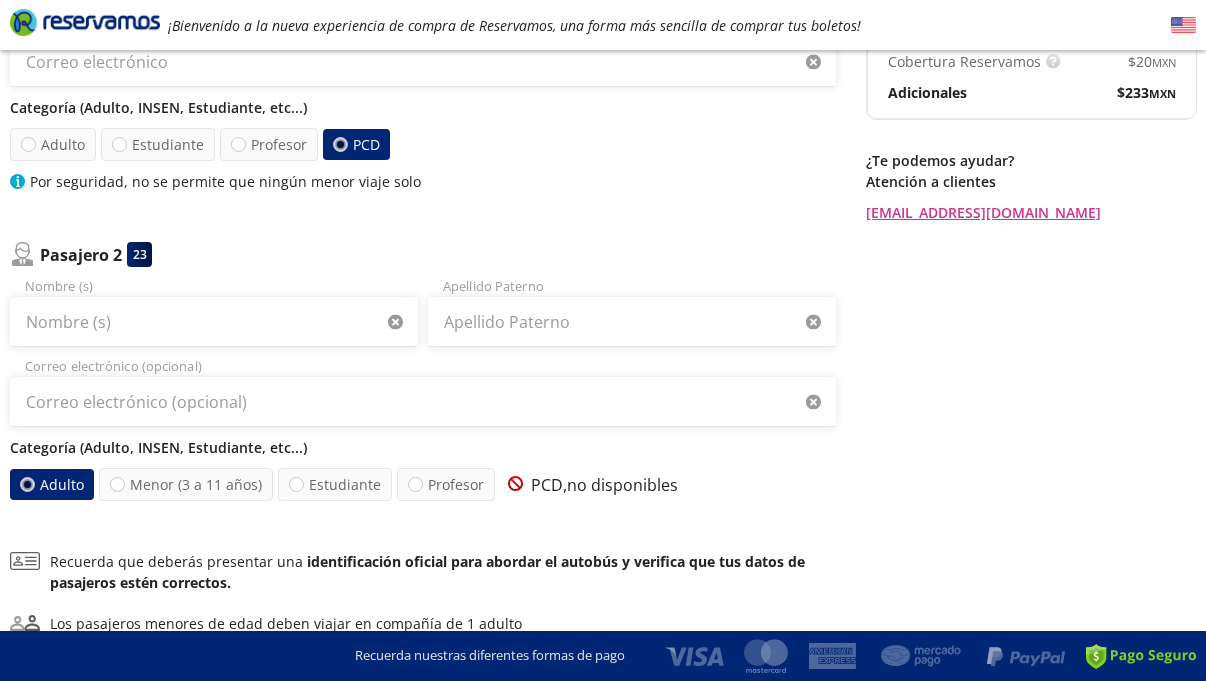 scroll, scrollTop: 370, scrollLeft: 0, axis: vertical 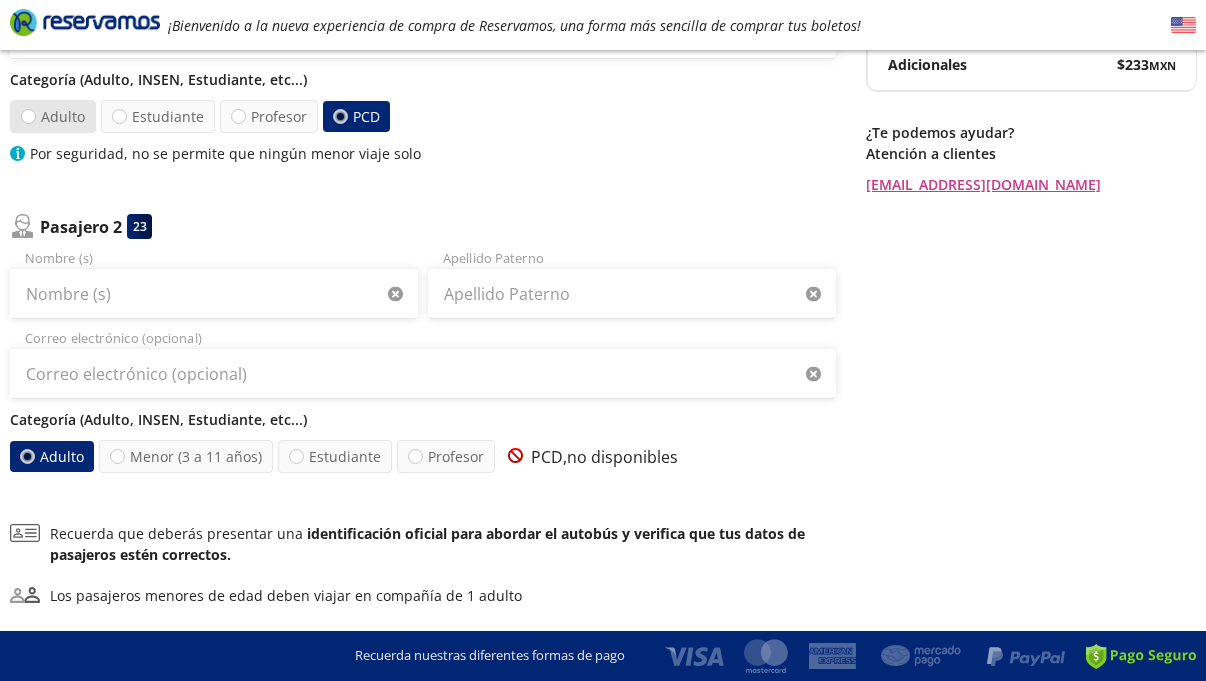click on "Adulto" at bounding box center (53, 116) 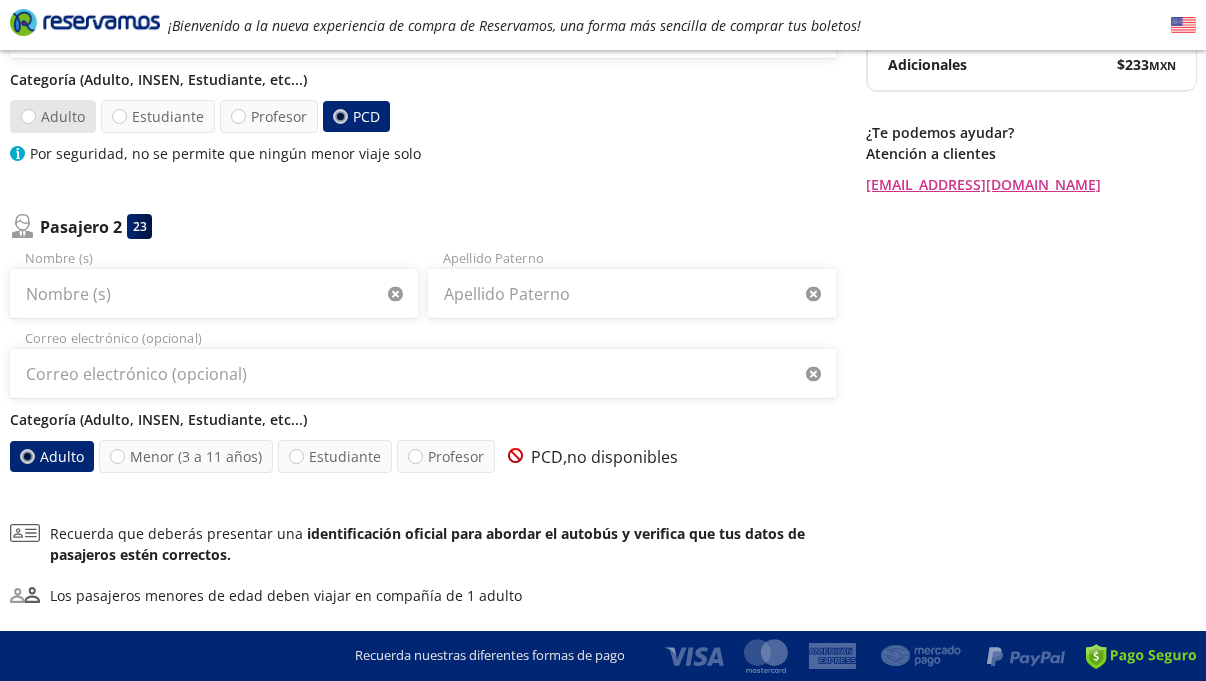 click on "Adulto" at bounding box center [28, 116] 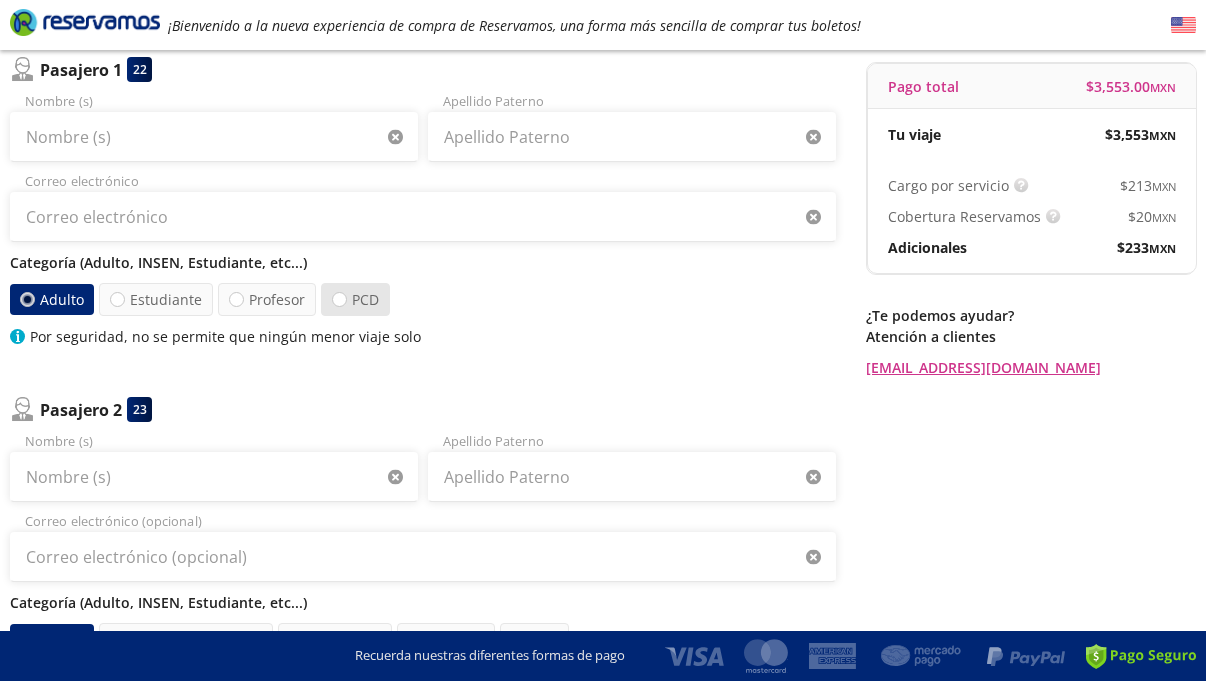 scroll, scrollTop: 202, scrollLeft: 0, axis: vertical 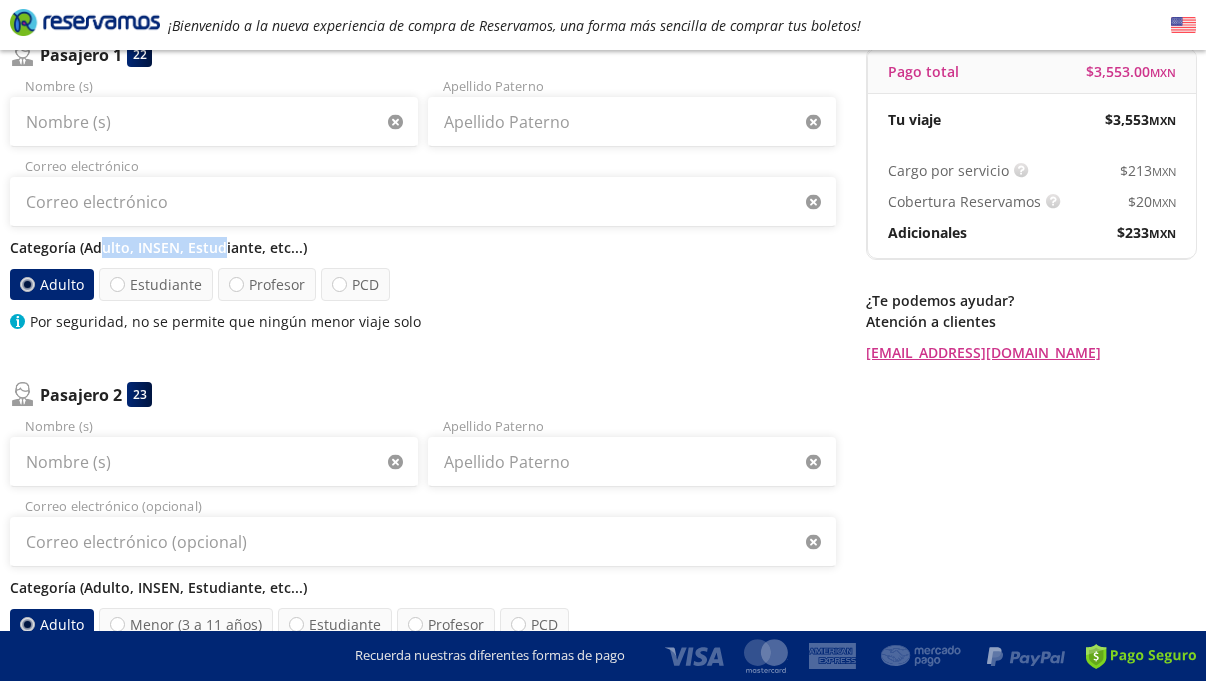 drag, startPoint x: 101, startPoint y: 246, endPoint x: 220, endPoint y: 254, distance: 119.26861 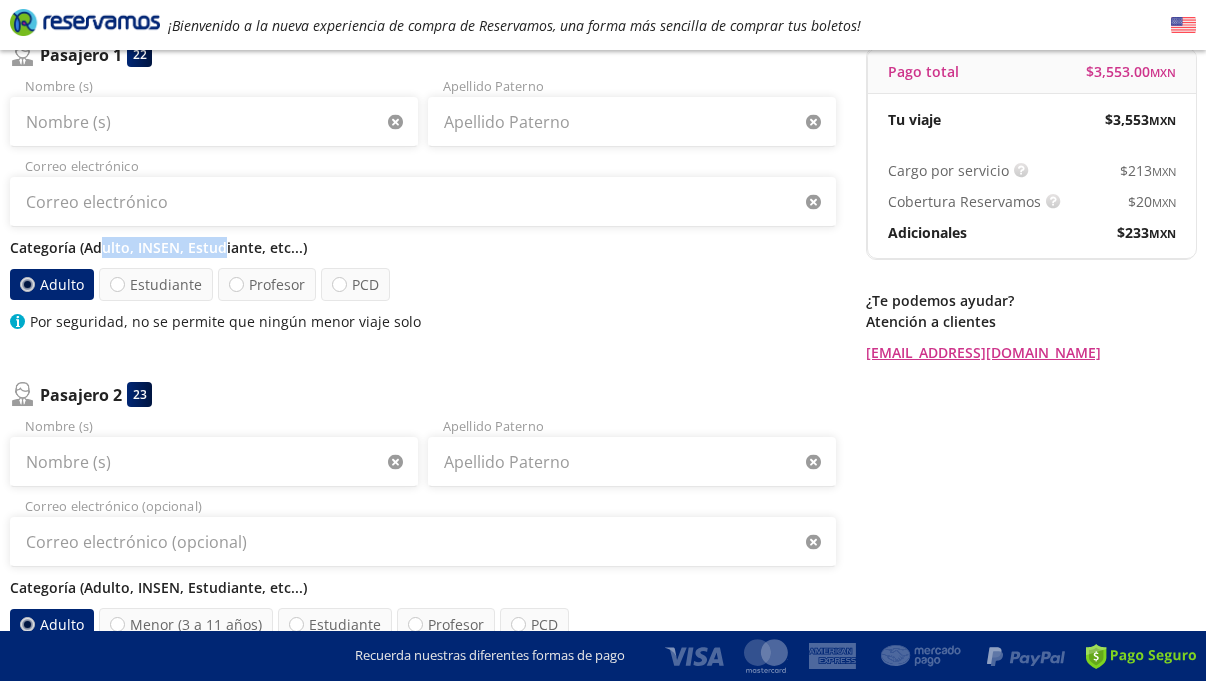 click on "Categoría (Adulto, INSEN, Estudiante, etc...)" at bounding box center [423, 247] 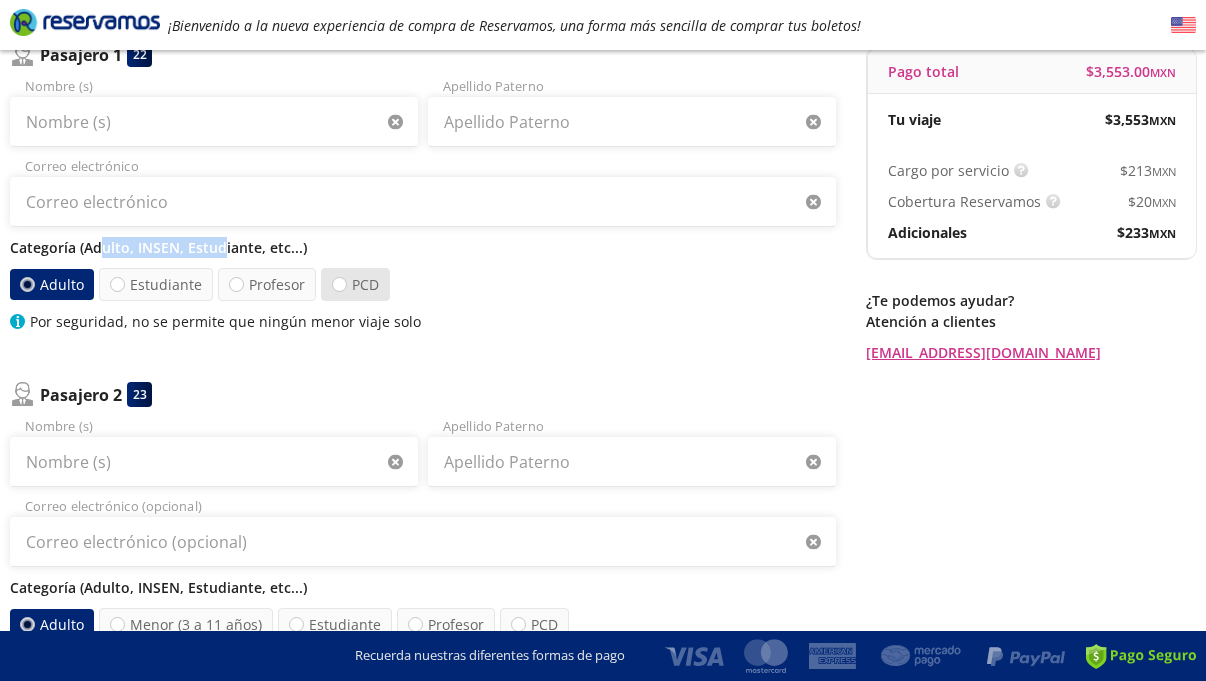 click on "PCD" at bounding box center (355, 284) 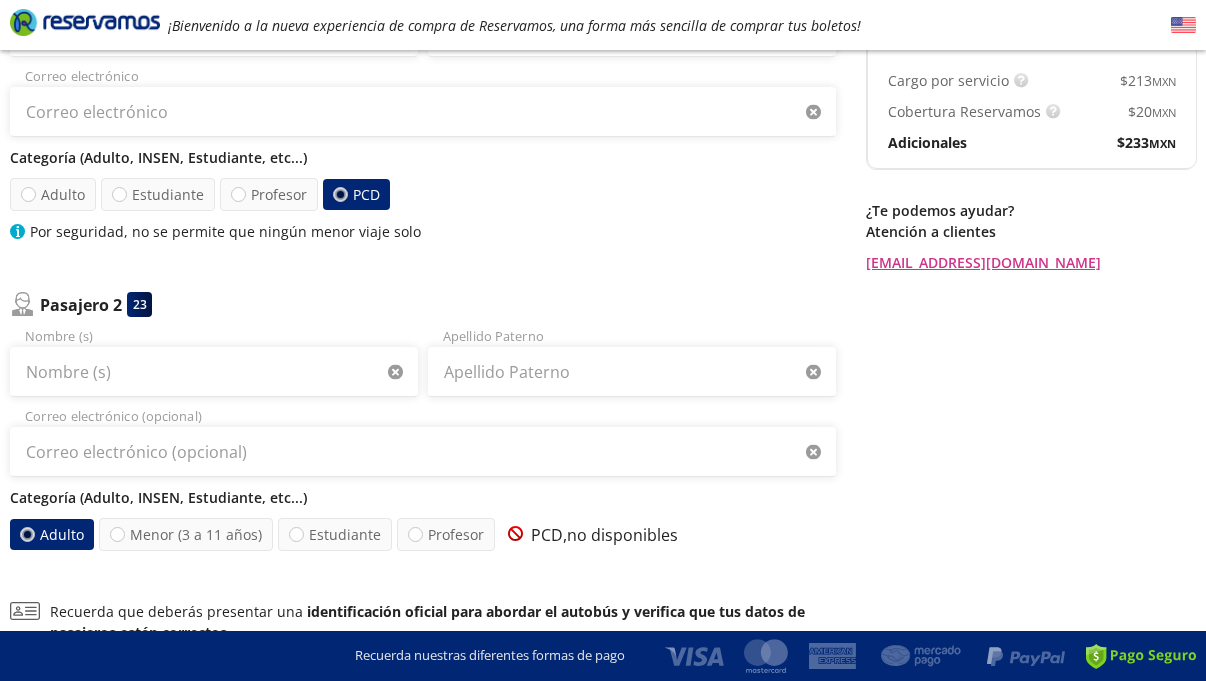 scroll, scrollTop: 293, scrollLeft: 0, axis: vertical 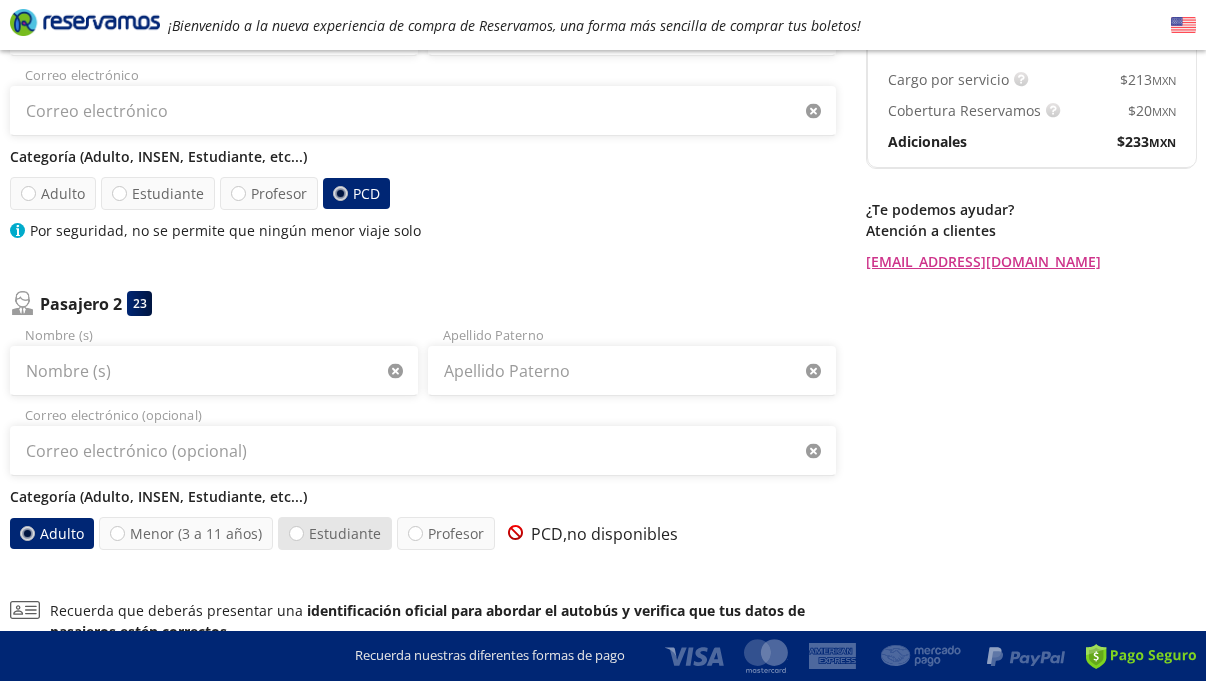 click on "Estudiante" at bounding box center [335, 533] 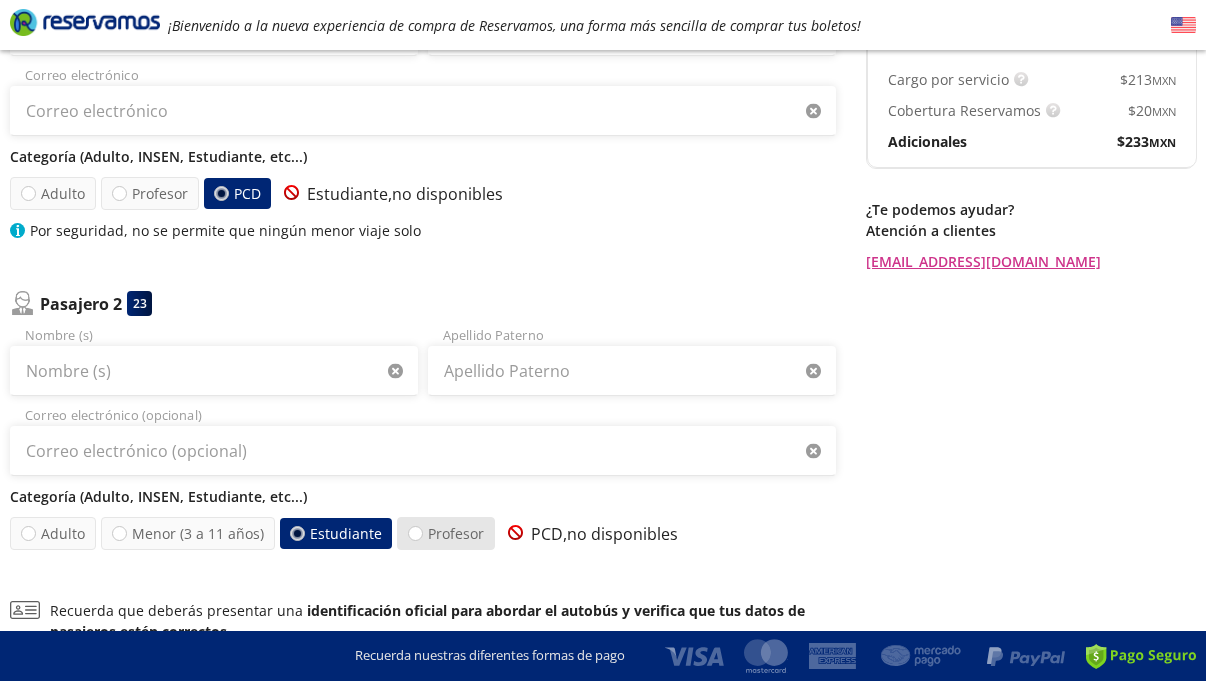 click on "Profesor" at bounding box center (446, 533) 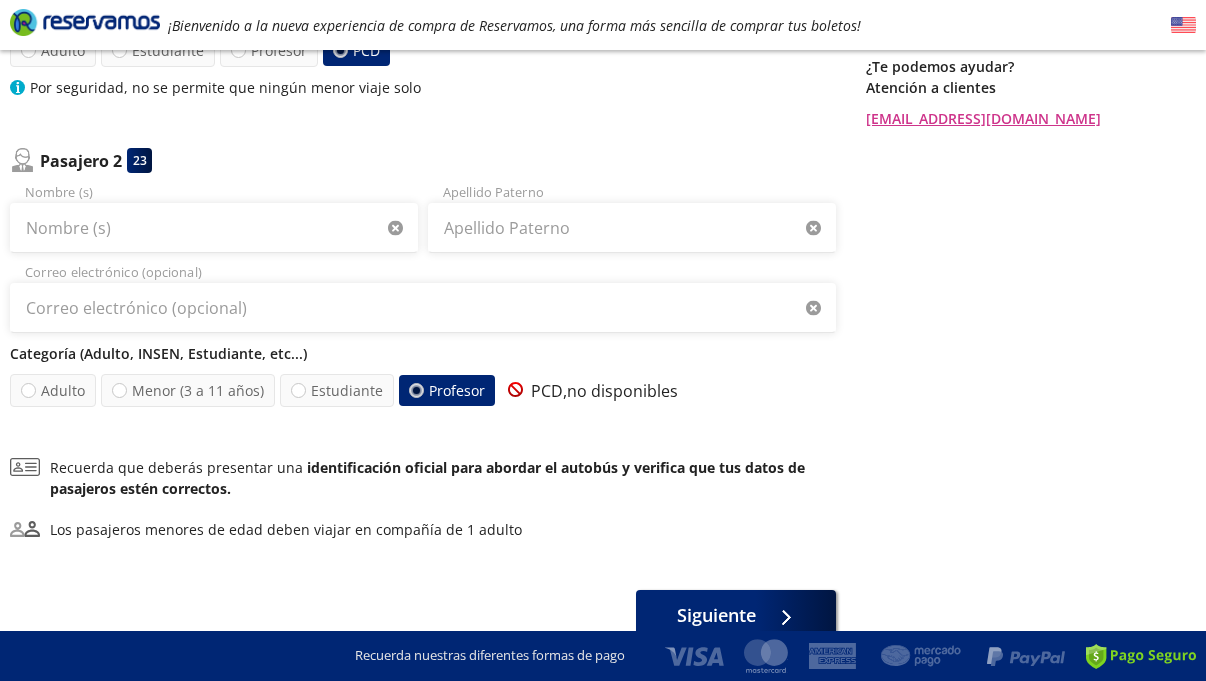 scroll, scrollTop: 481, scrollLeft: 0, axis: vertical 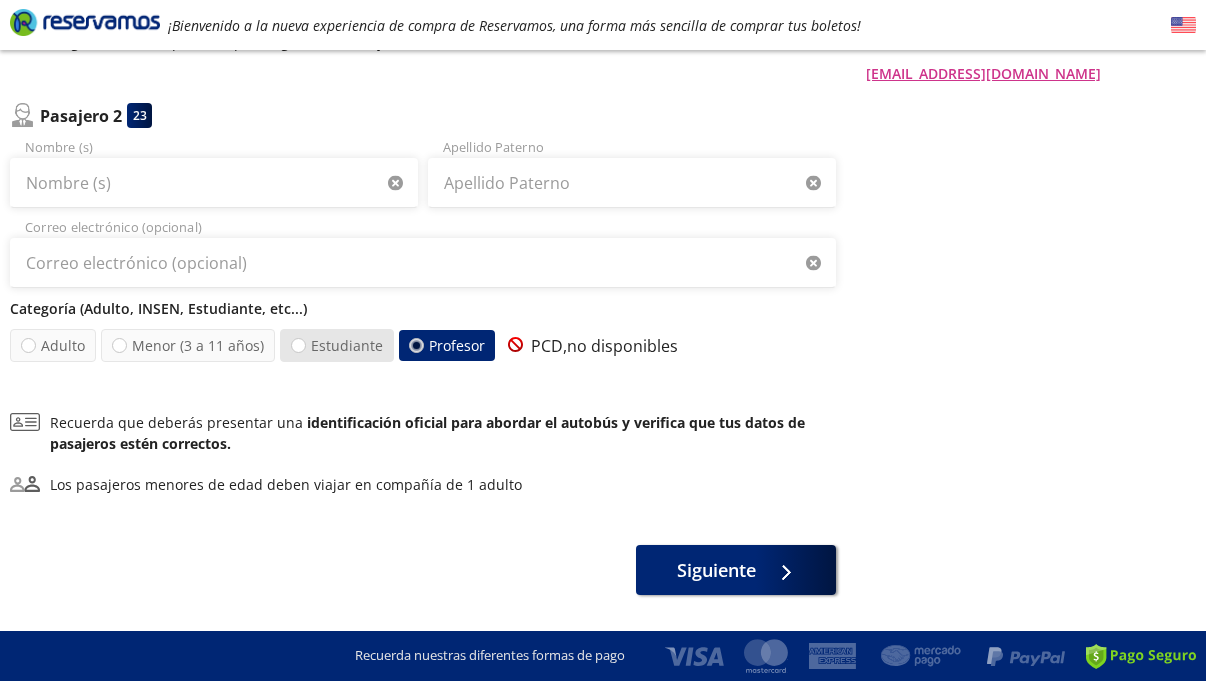 click on "Estudiante" at bounding box center (337, 345) 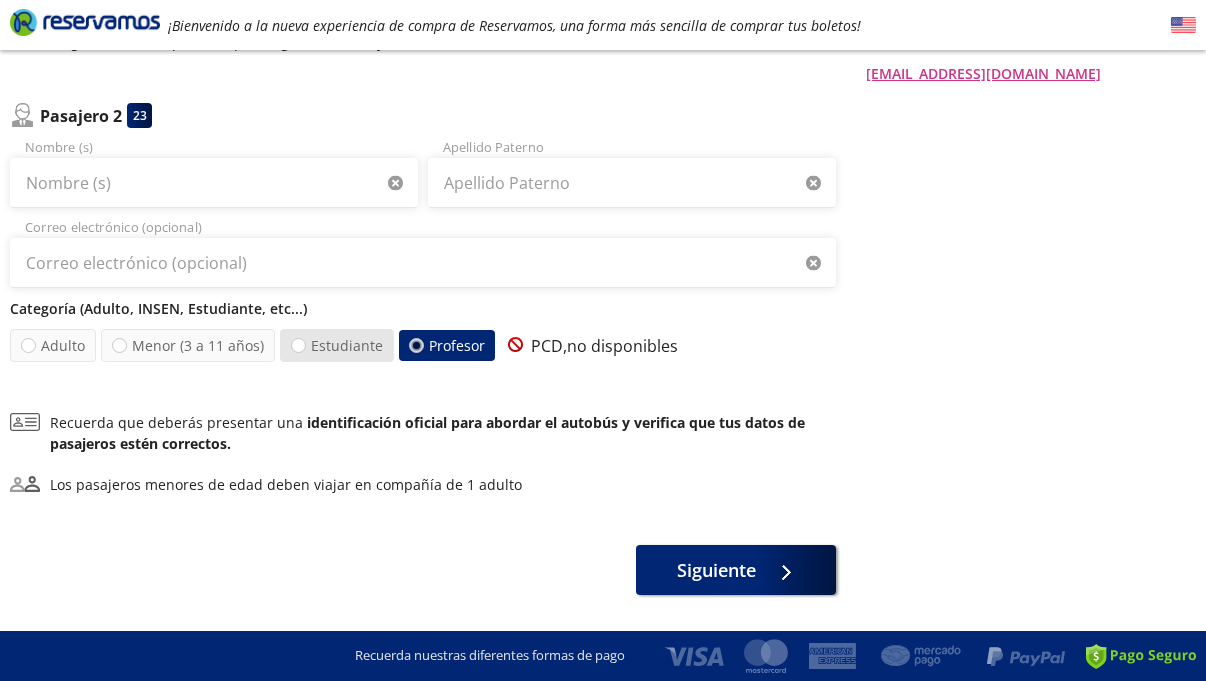 click on "Estudiante" at bounding box center (298, 345) 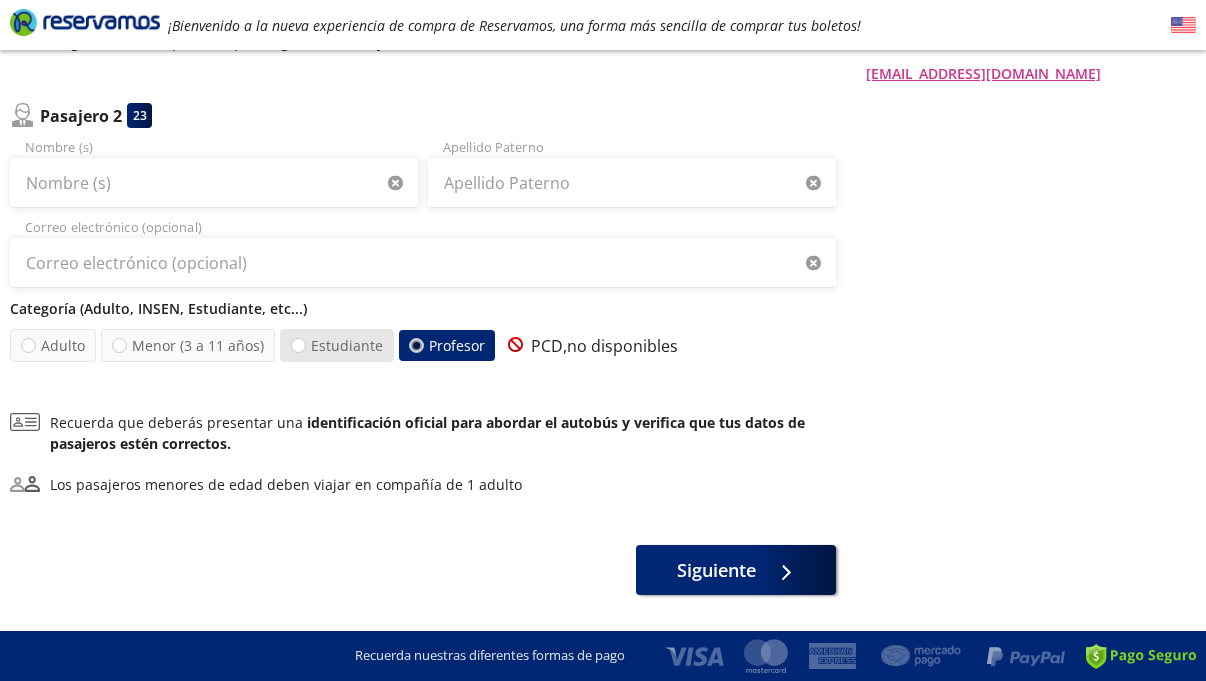 radio on "true" 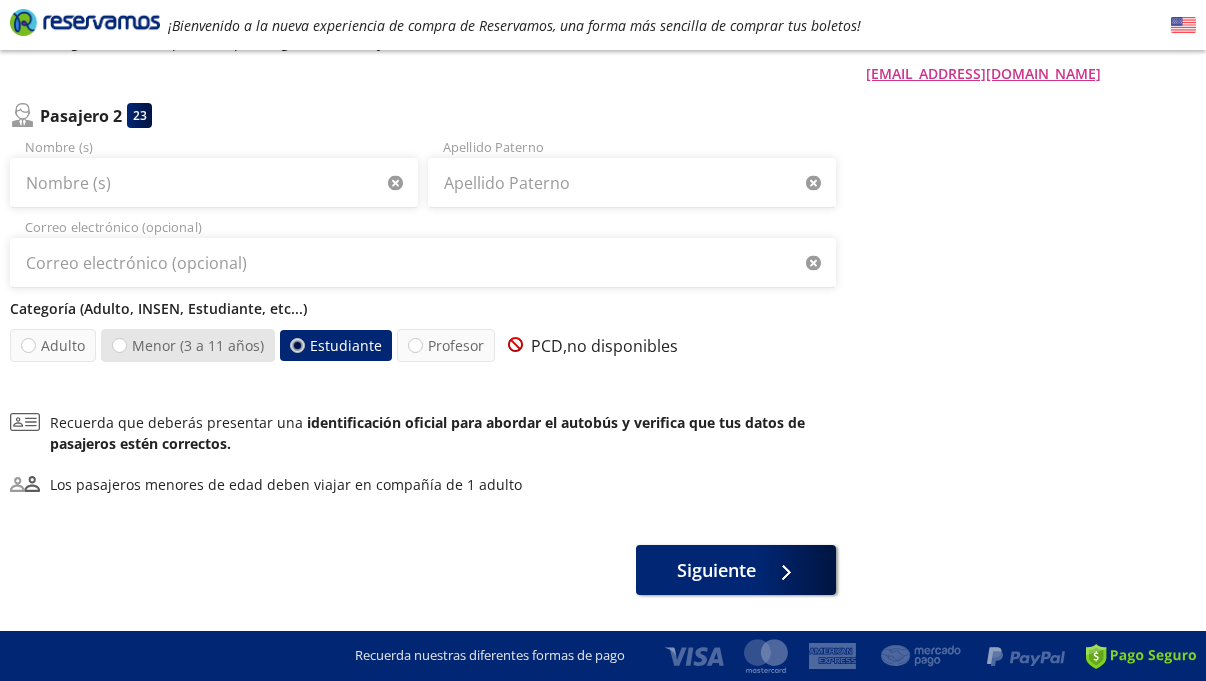 click on "Menor (3 a 11 años)" at bounding box center [188, 345] 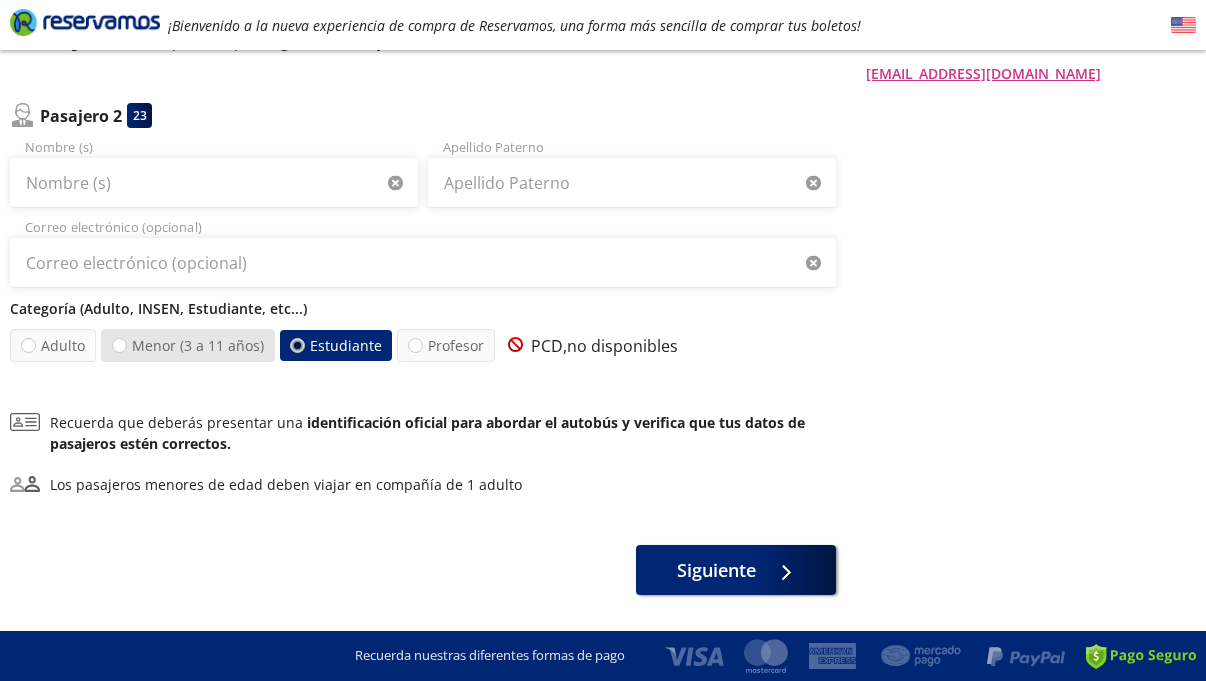 radio on "true" 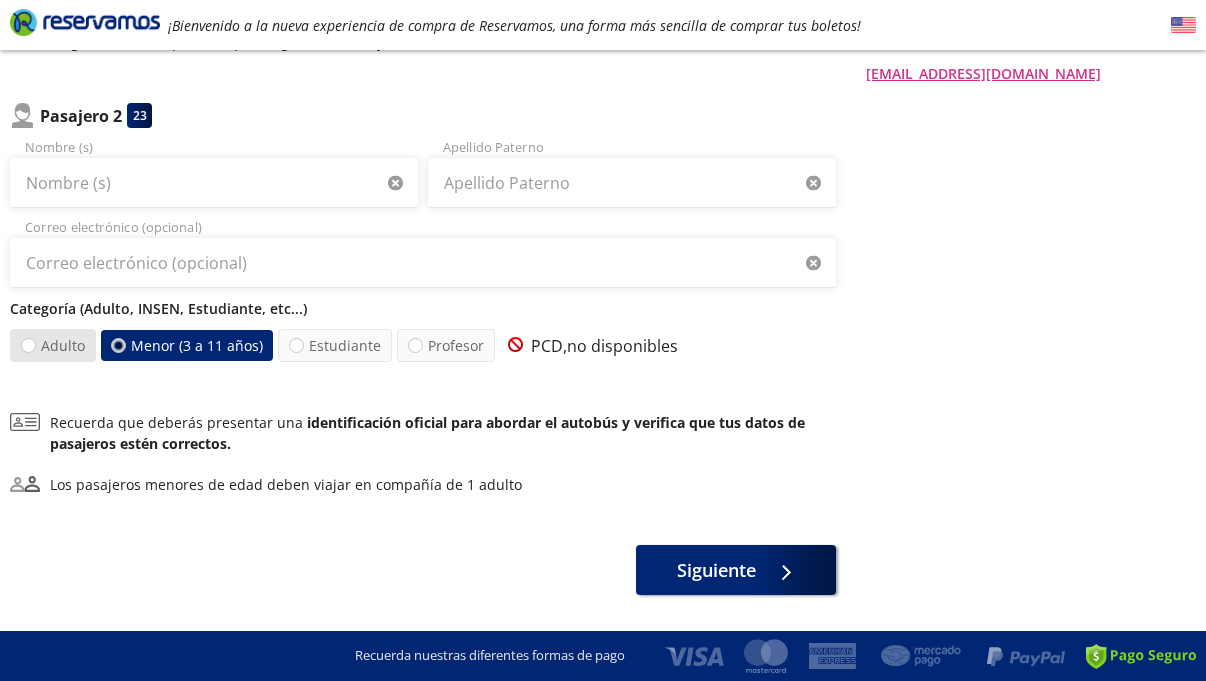 click on "Adulto" at bounding box center (53, 345) 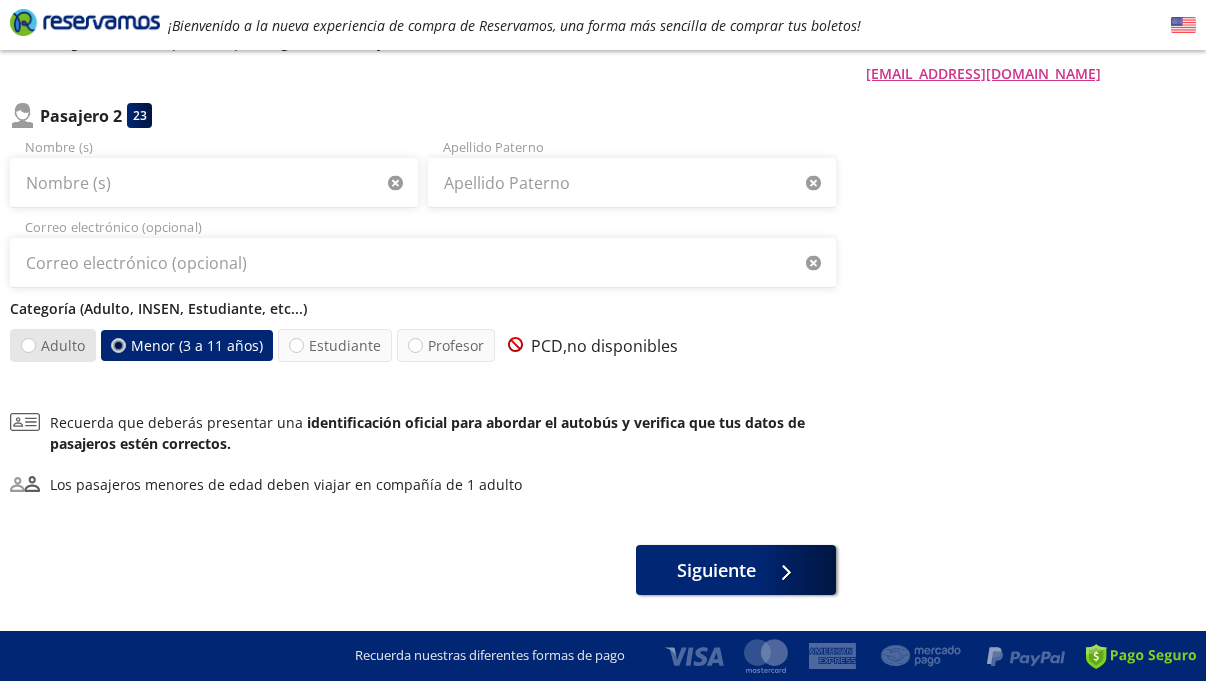 click on "Adulto" at bounding box center [28, 345] 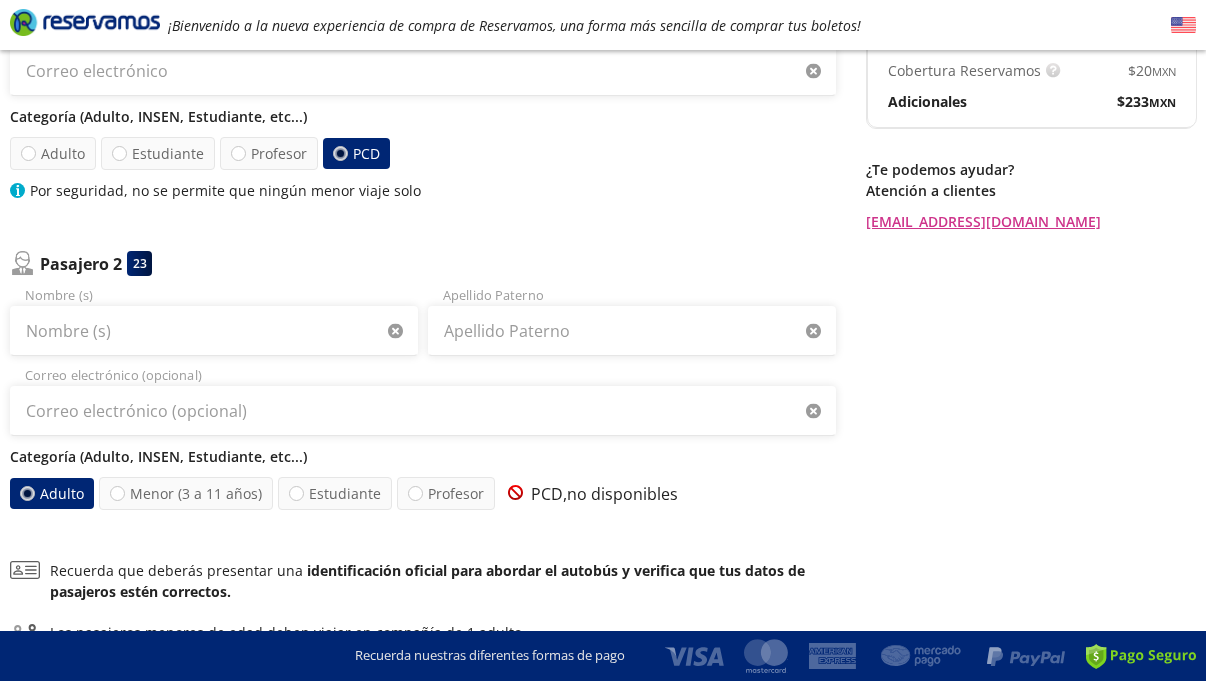 scroll, scrollTop: 329, scrollLeft: 0, axis: vertical 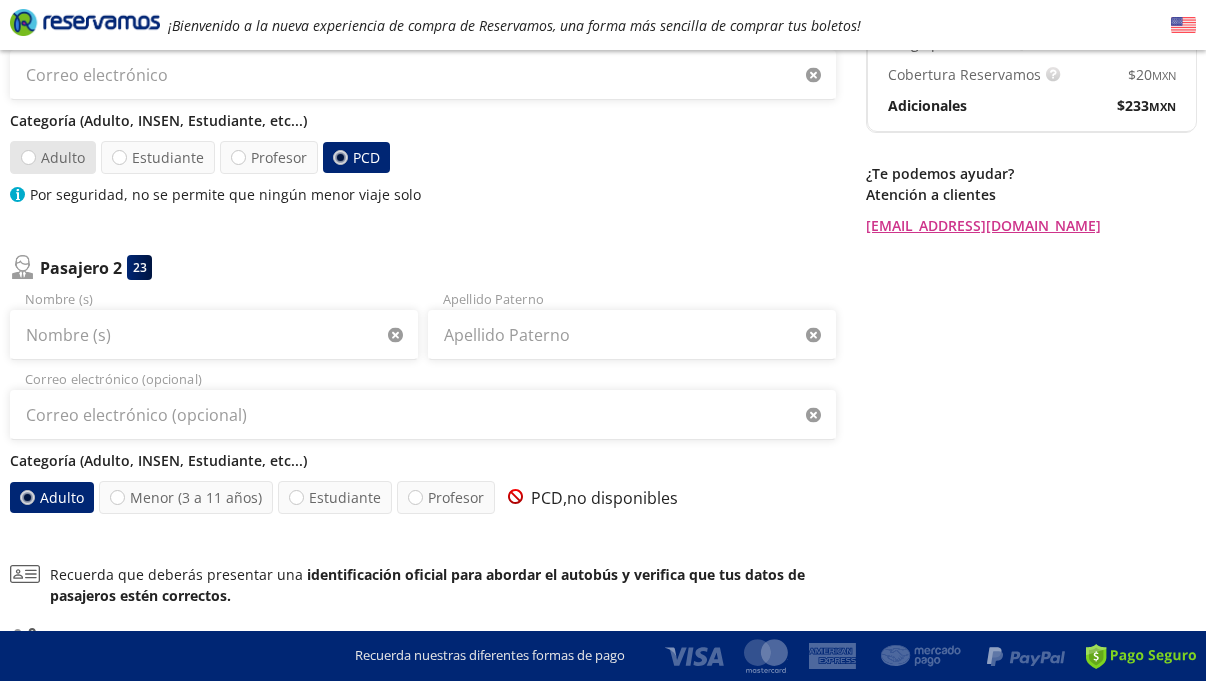 click on "Adulto" at bounding box center [53, 157] 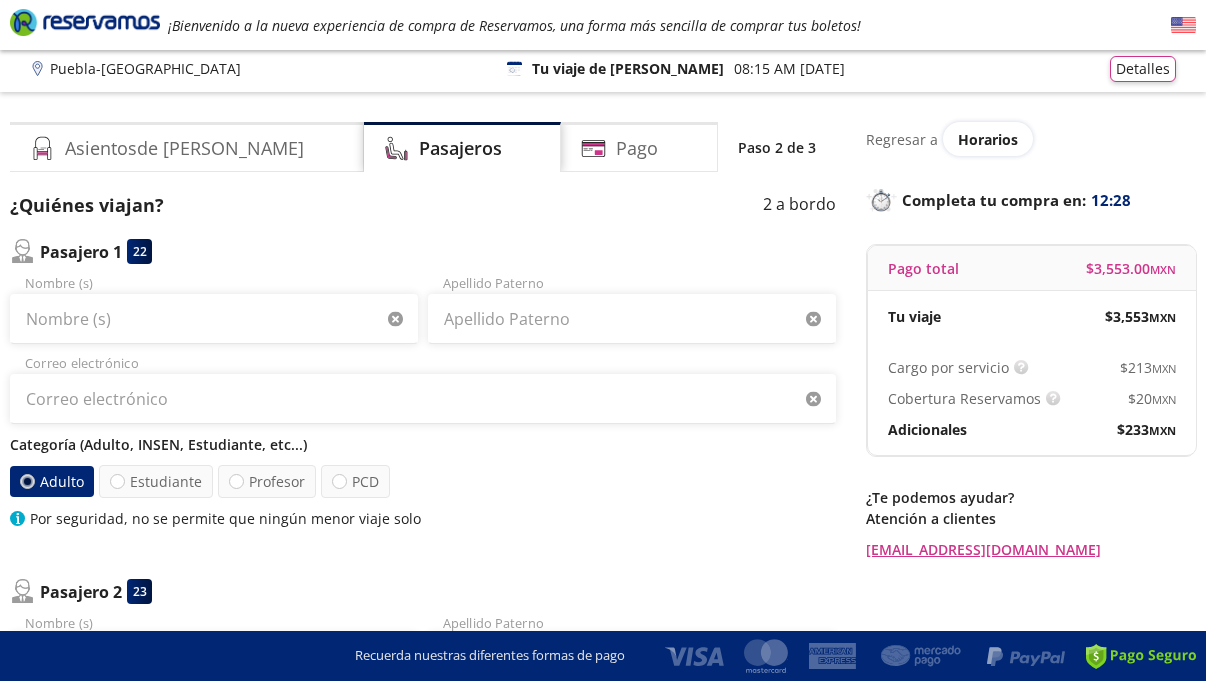 scroll, scrollTop: 0, scrollLeft: 0, axis: both 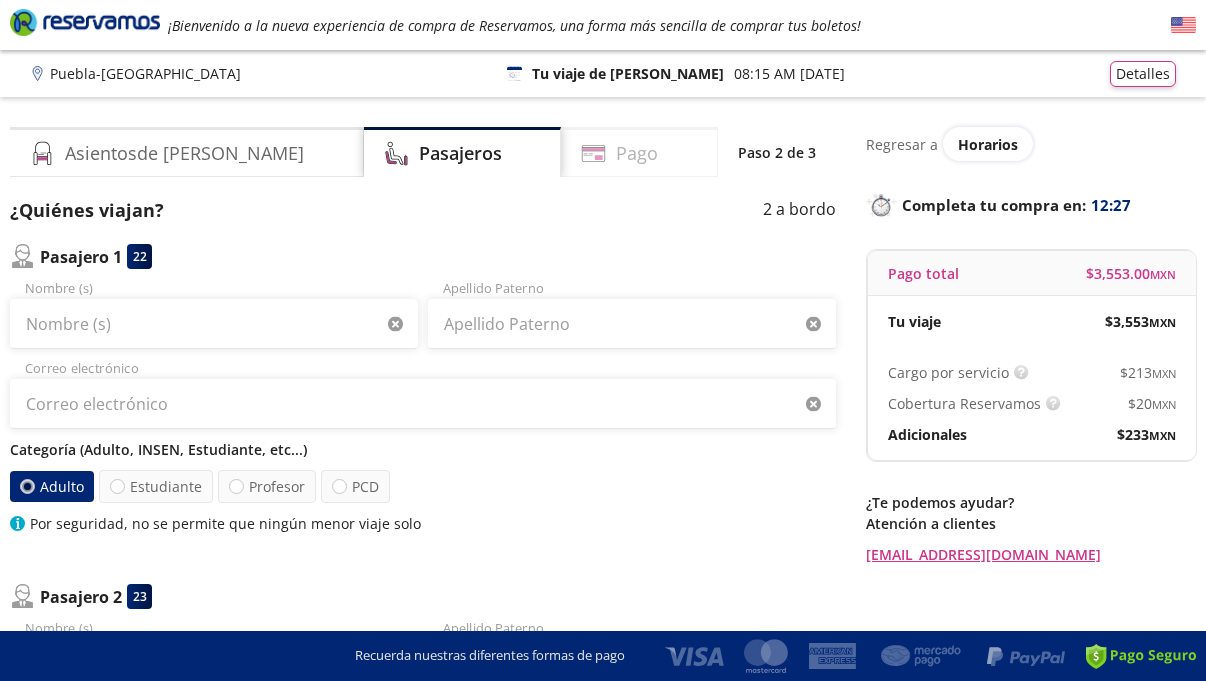 click on "Pago" at bounding box center (637, 153) 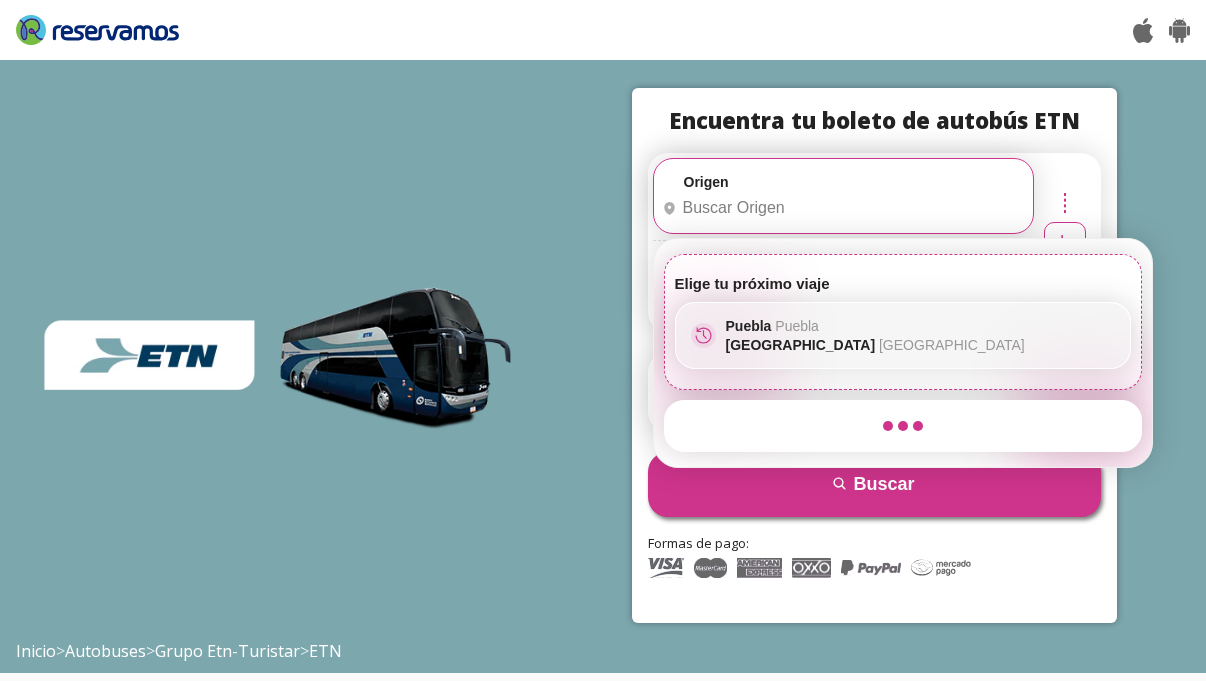 scroll, scrollTop: 0, scrollLeft: 0, axis: both 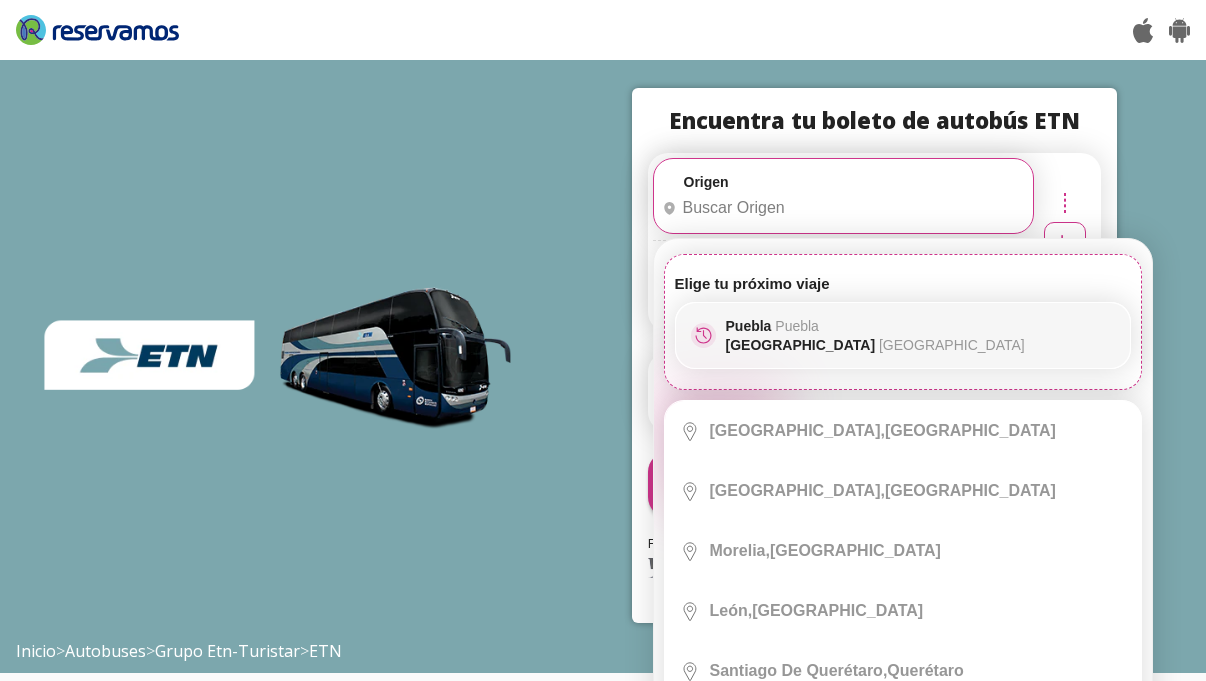 click on "Puebla   Puebla Guadalajara   Jalisco" at bounding box center (875, 335) 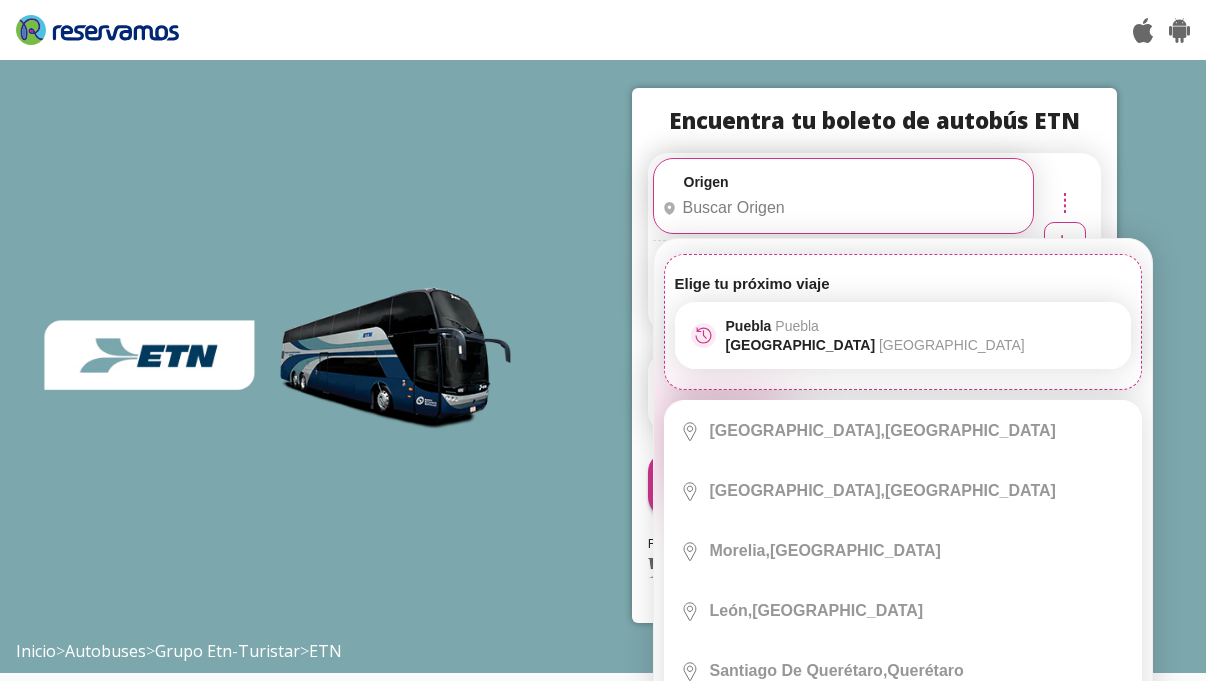scroll, scrollTop: 99, scrollLeft: 0, axis: vertical 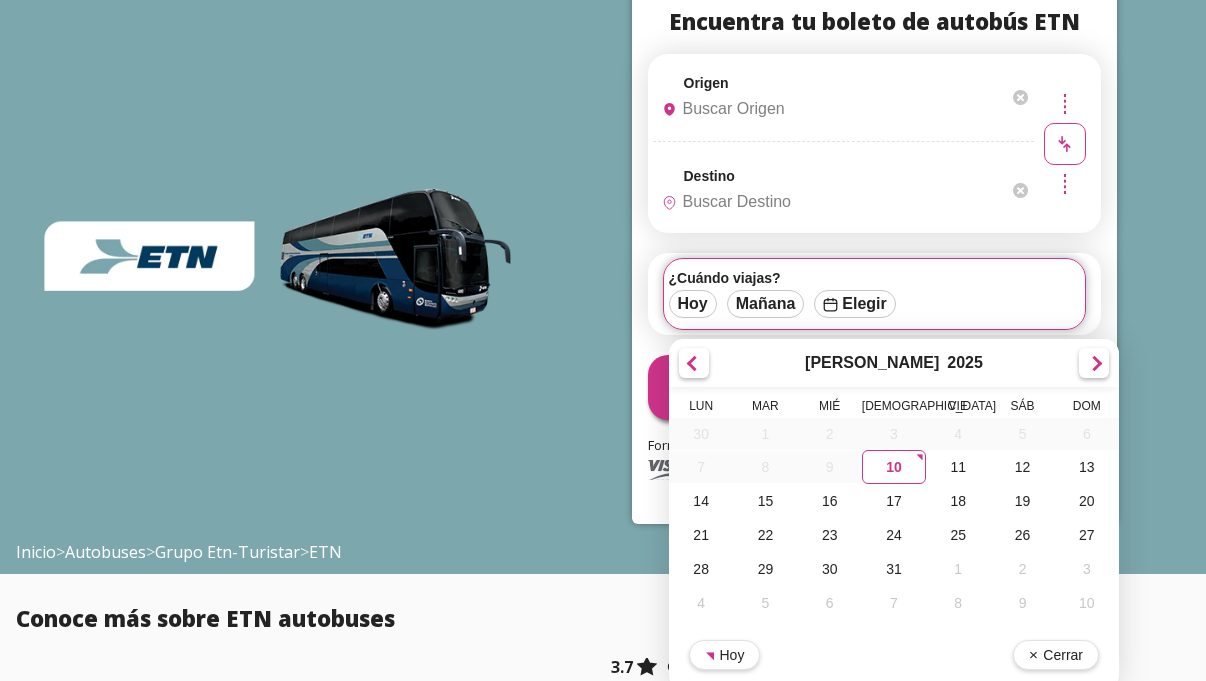 type on "[GEOGRAPHIC_DATA], [GEOGRAPHIC_DATA]" 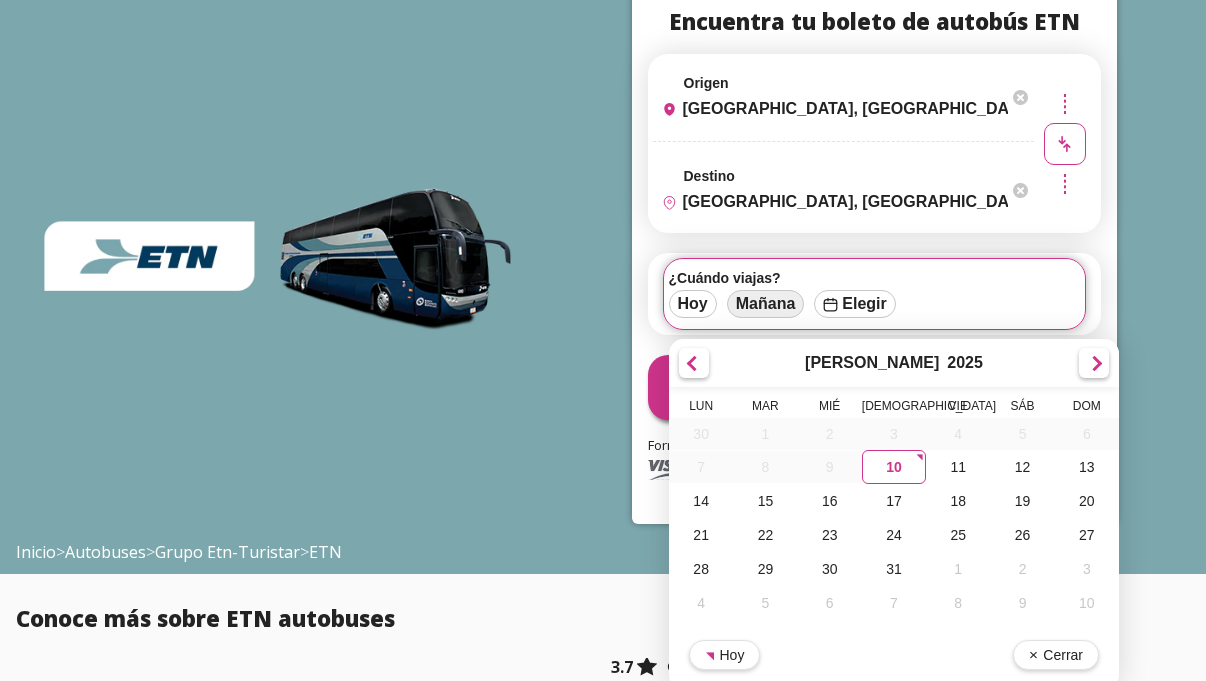 click on "Mañana" at bounding box center [766, 304] 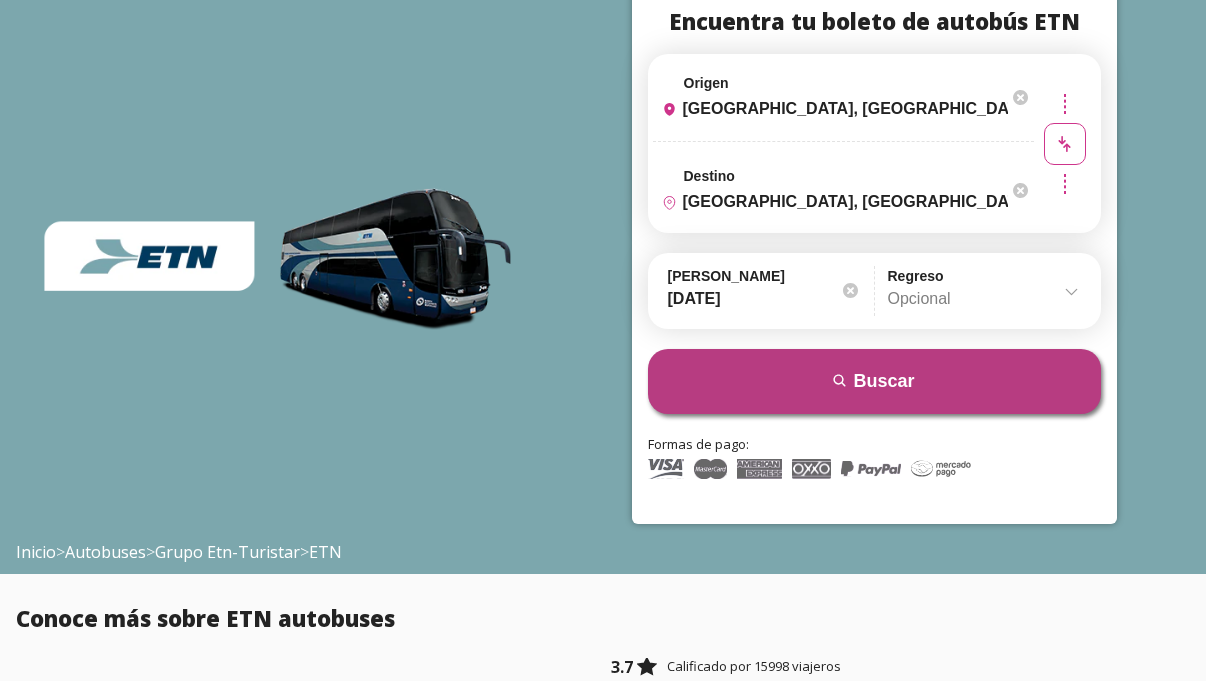 click on "search
Buscar" at bounding box center (874, 381) 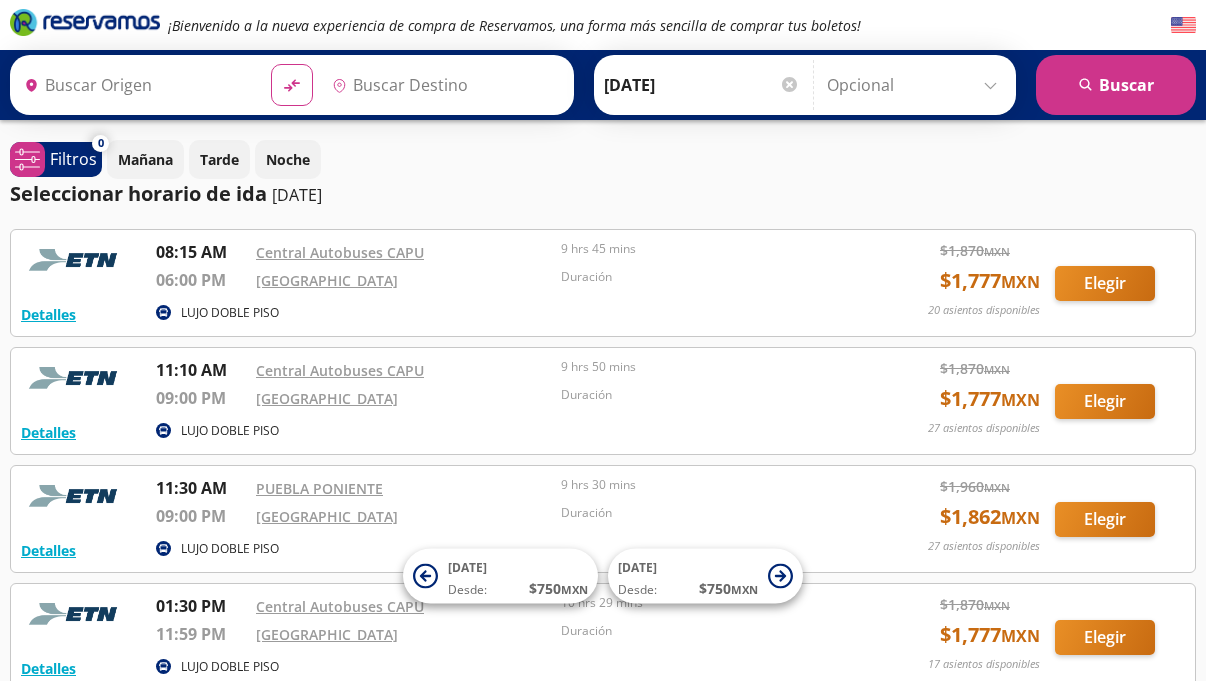 type on "[GEOGRAPHIC_DATA], [GEOGRAPHIC_DATA]" 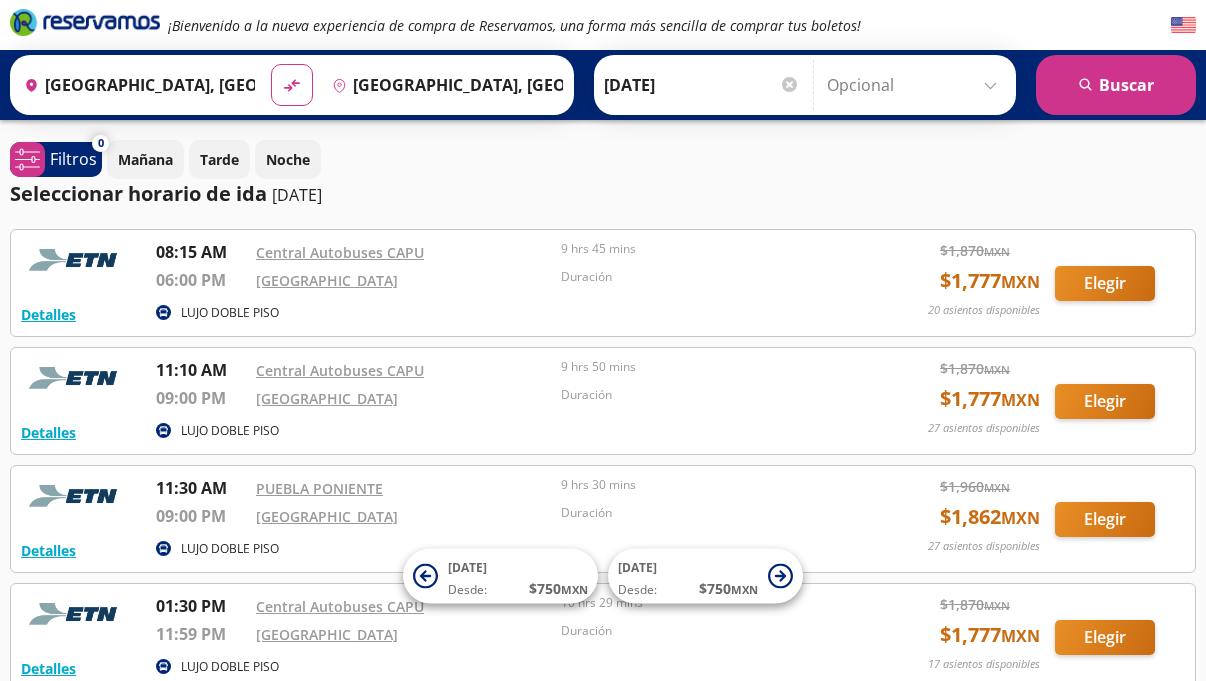 scroll, scrollTop: 36, scrollLeft: 0, axis: vertical 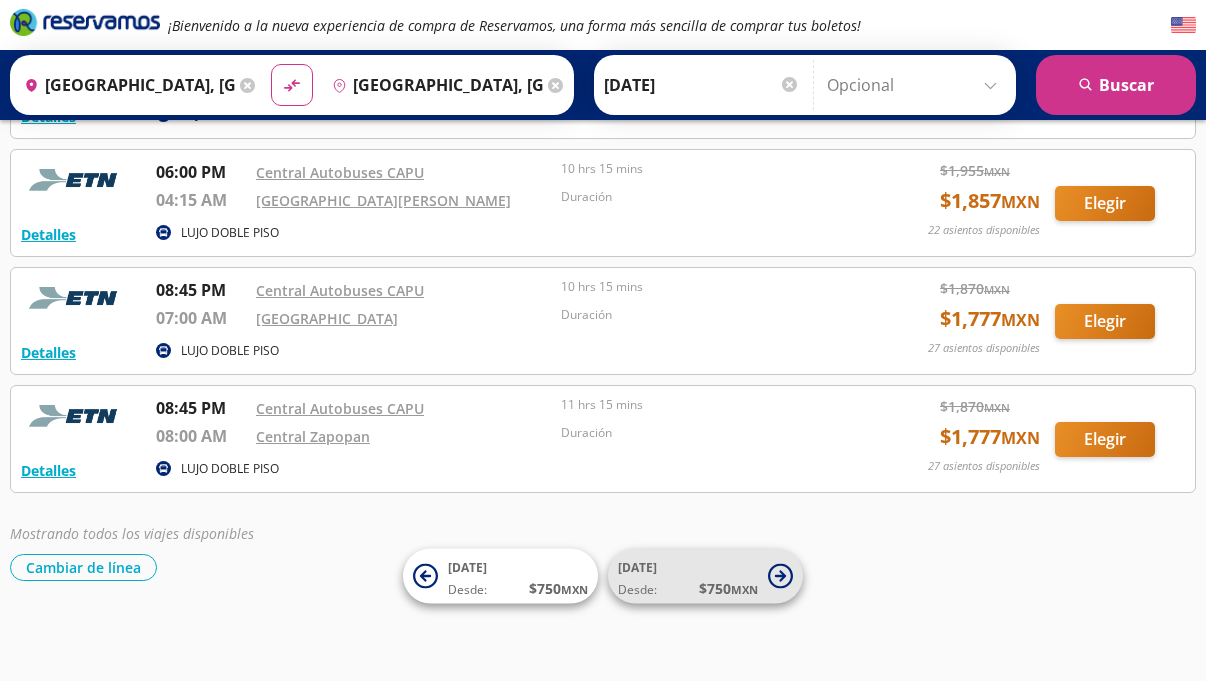 click on "[DATE] Desde: $ 750  MXN" at bounding box center [688, 576] 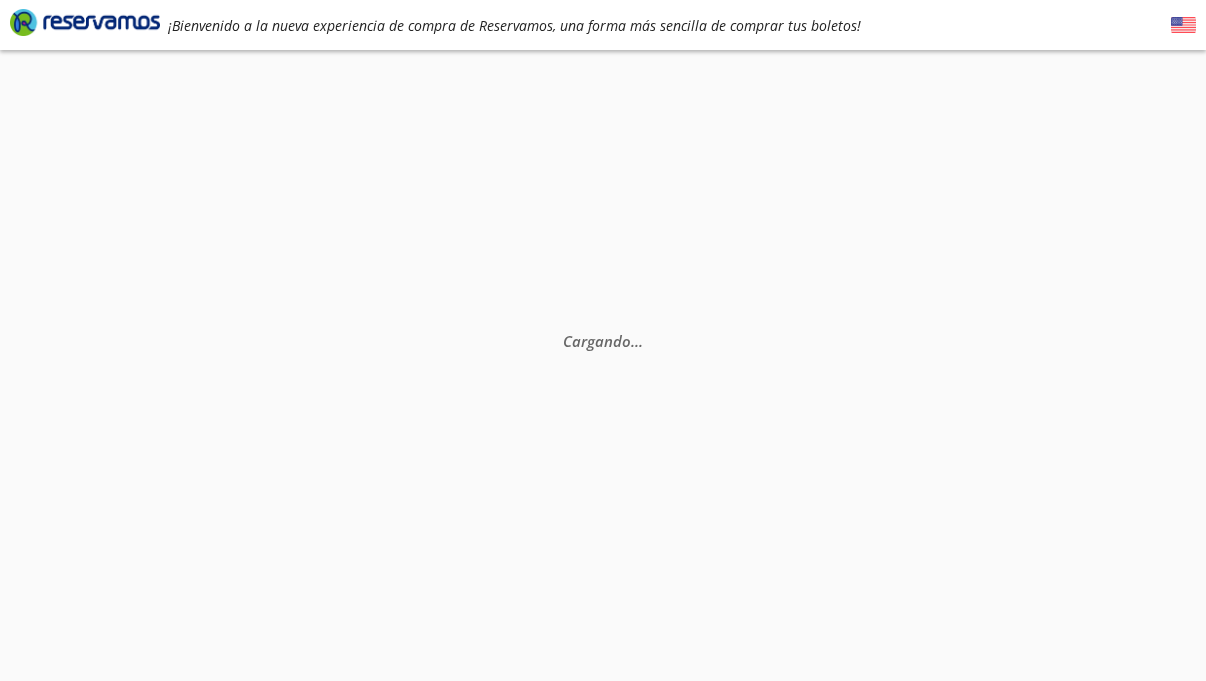 scroll, scrollTop: 0, scrollLeft: 0, axis: both 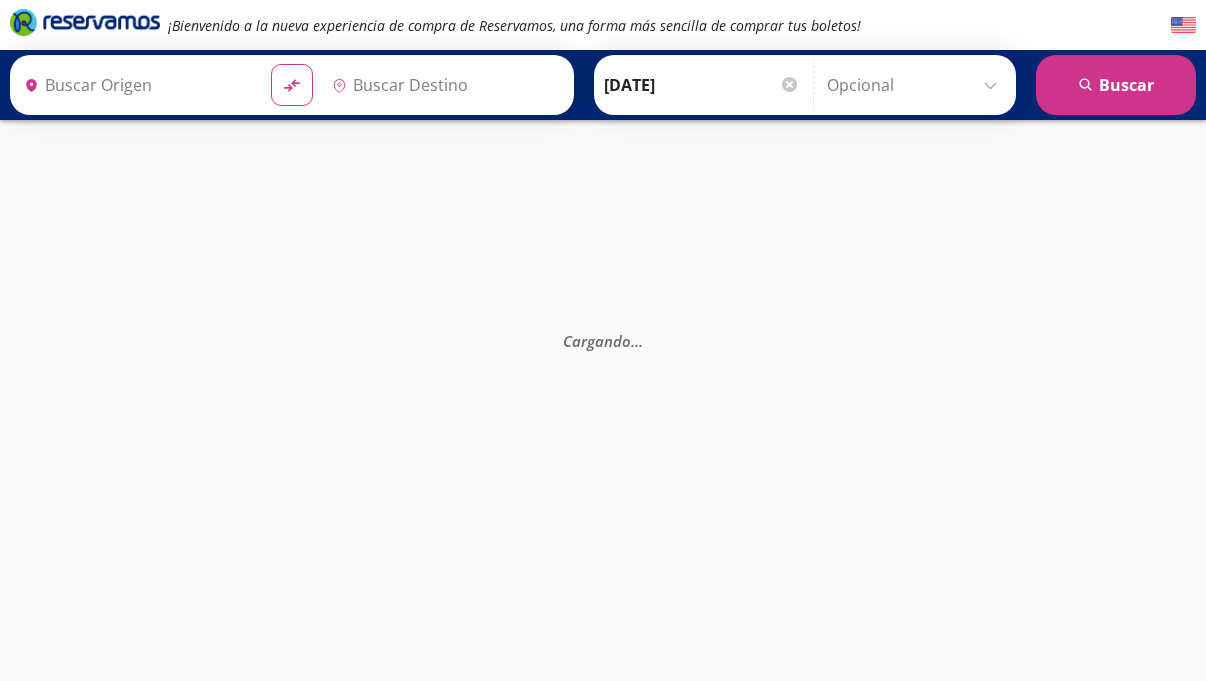 type on "[GEOGRAPHIC_DATA], [GEOGRAPHIC_DATA]" 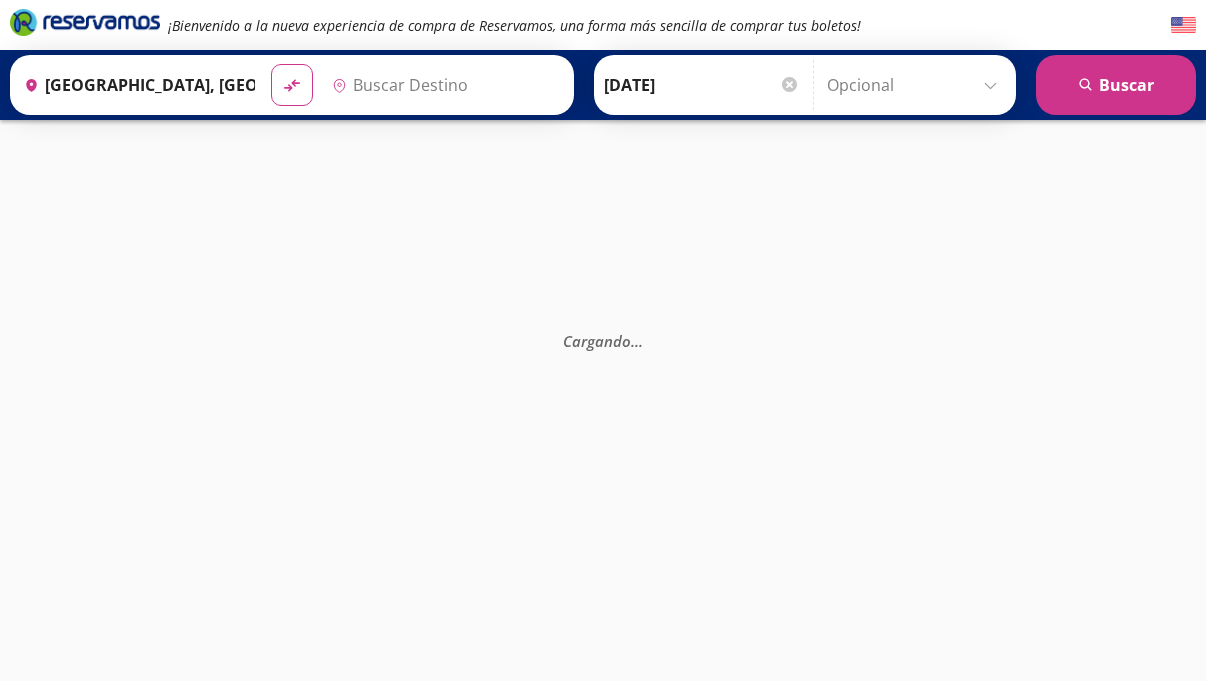 type on "[GEOGRAPHIC_DATA], [GEOGRAPHIC_DATA]" 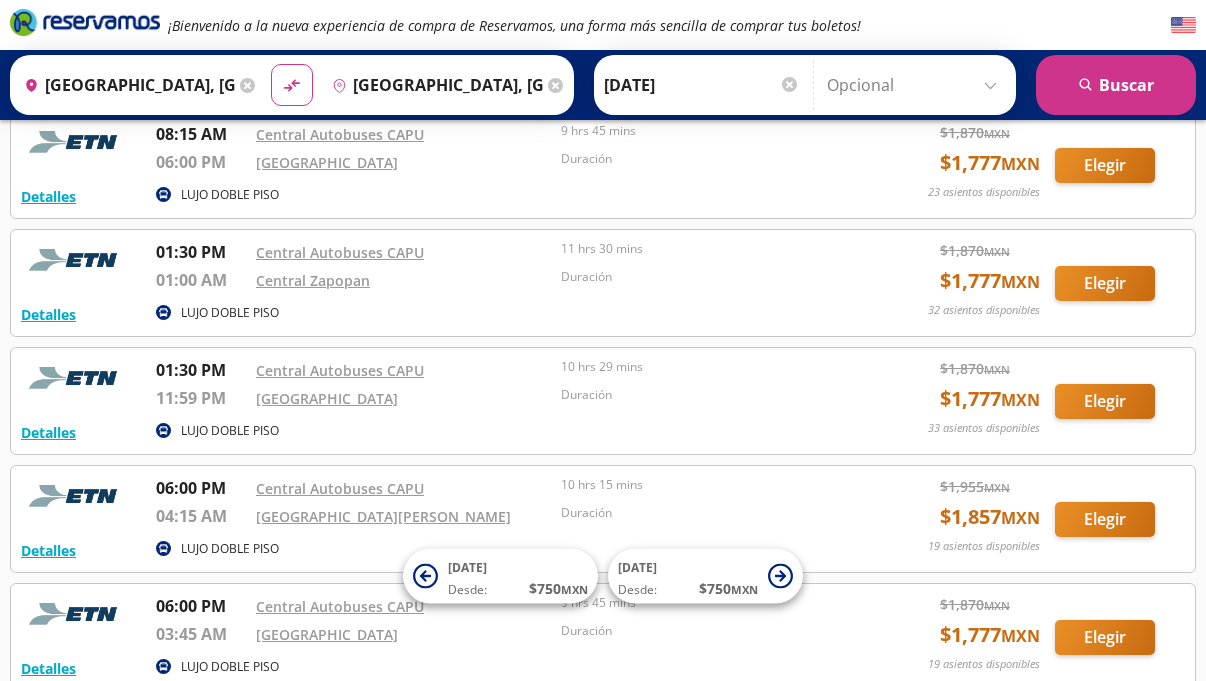 scroll, scrollTop: 0, scrollLeft: 0, axis: both 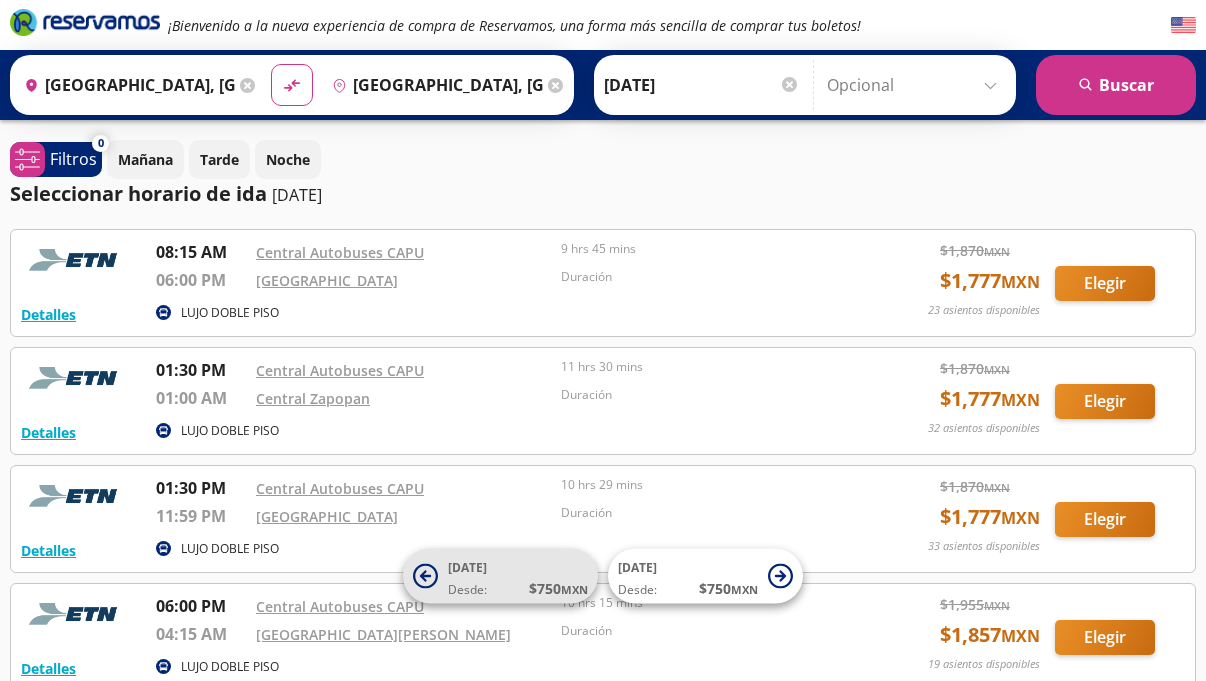 click on "[DATE] Desde: $ 750  MXN" at bounding box center [500, 576] 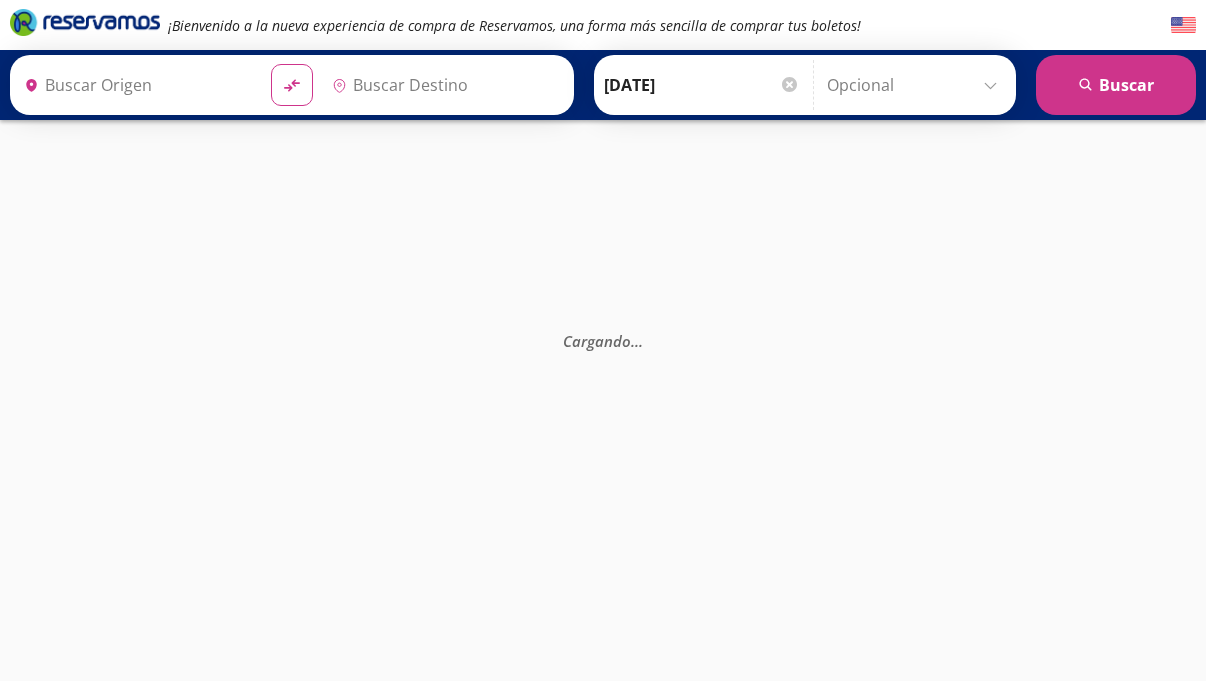 type on "[GEOGRAPHIC_DATA], [GEOGRAPHIC_DATA]" 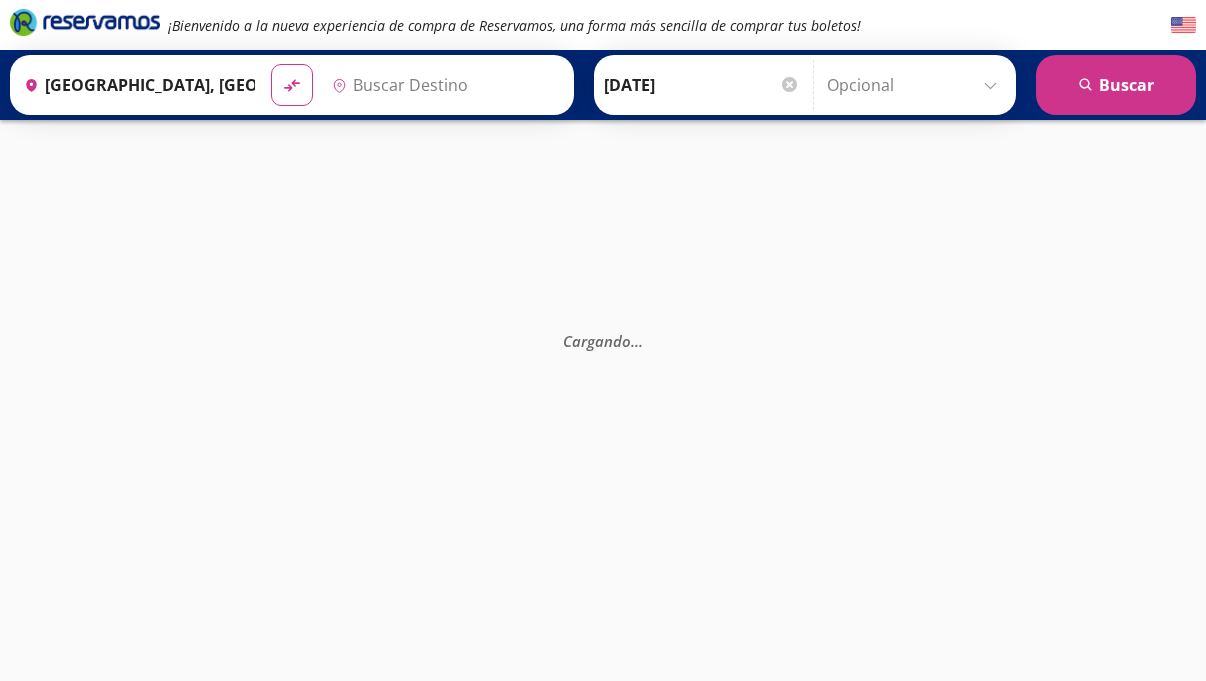 type on "[GEOGRAPHIC_DATA], [GEOGRAPHIC_DATA]" 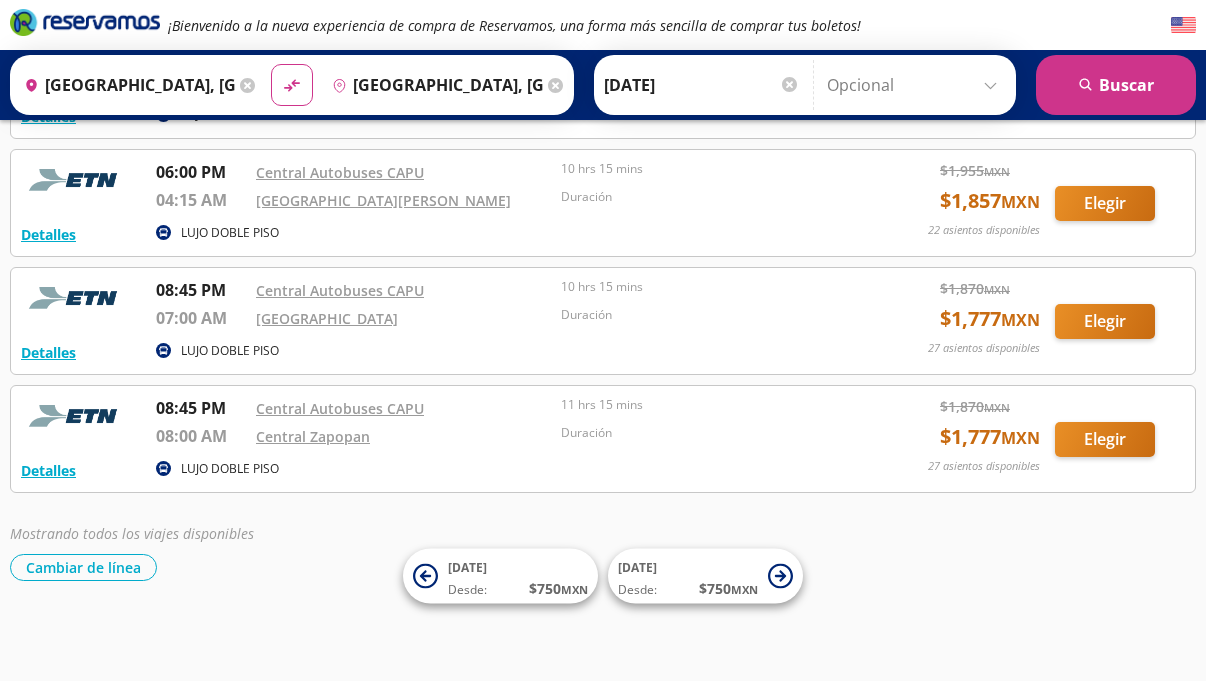 scroll, scrollTop: 788, scrollLeft: 0, axis: vertical 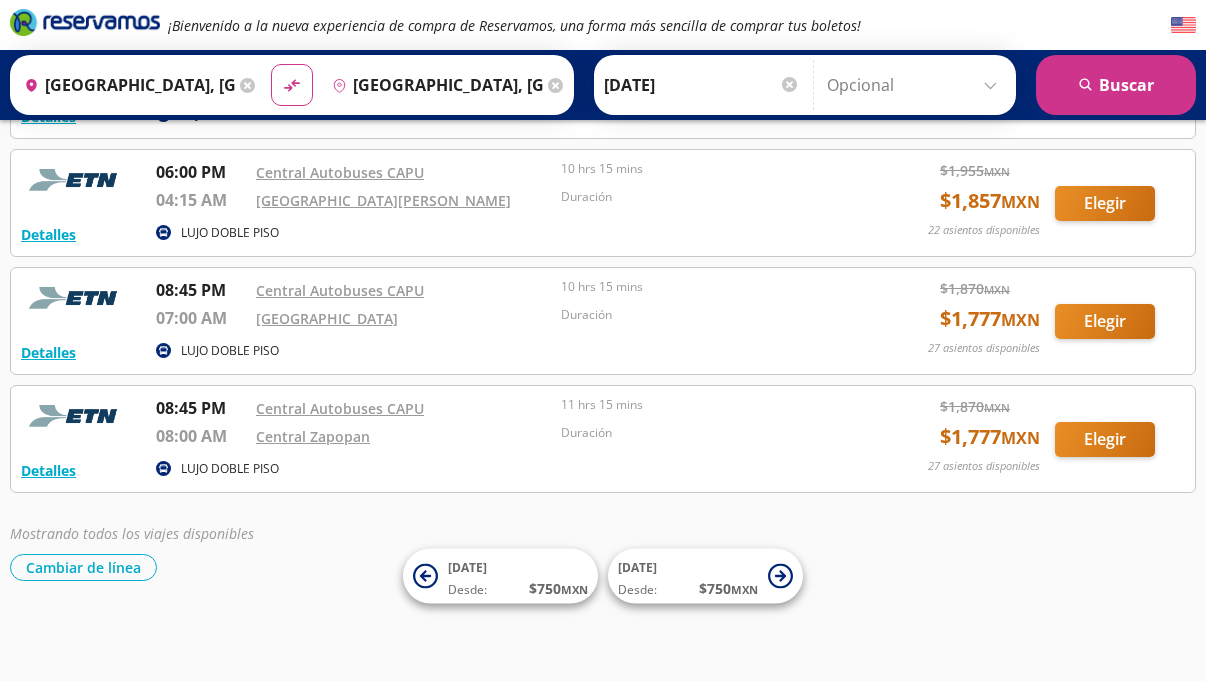 click on "Detalles LUJO DOBLE PISO 08:45 PM Central Autobuses CAPU 07:00 AM Central Nueva 10 hrs 15 mins Duración $ 1,870  MXN $ 1,777  MXN 27 asientos disponibles Elegir 27 asientos disponibles Detalles Elegir" at bounding box center (603, 321) 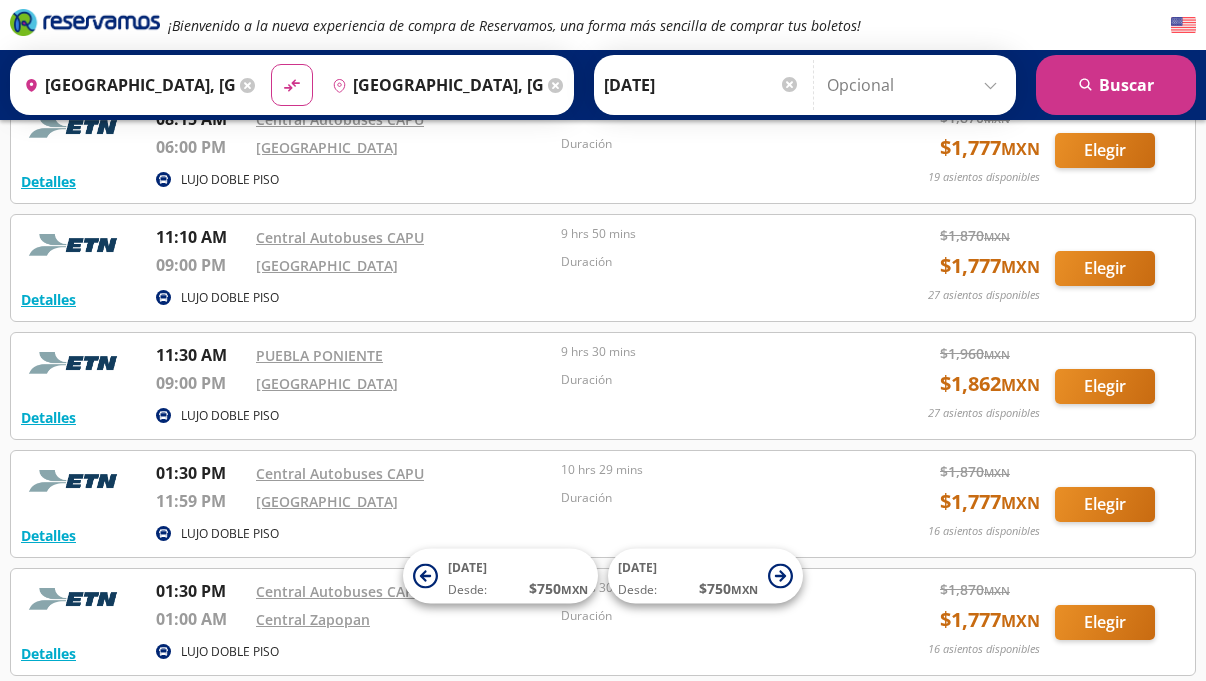 scroll, scrollTop: 0, scrollLeft: 0, axis: both 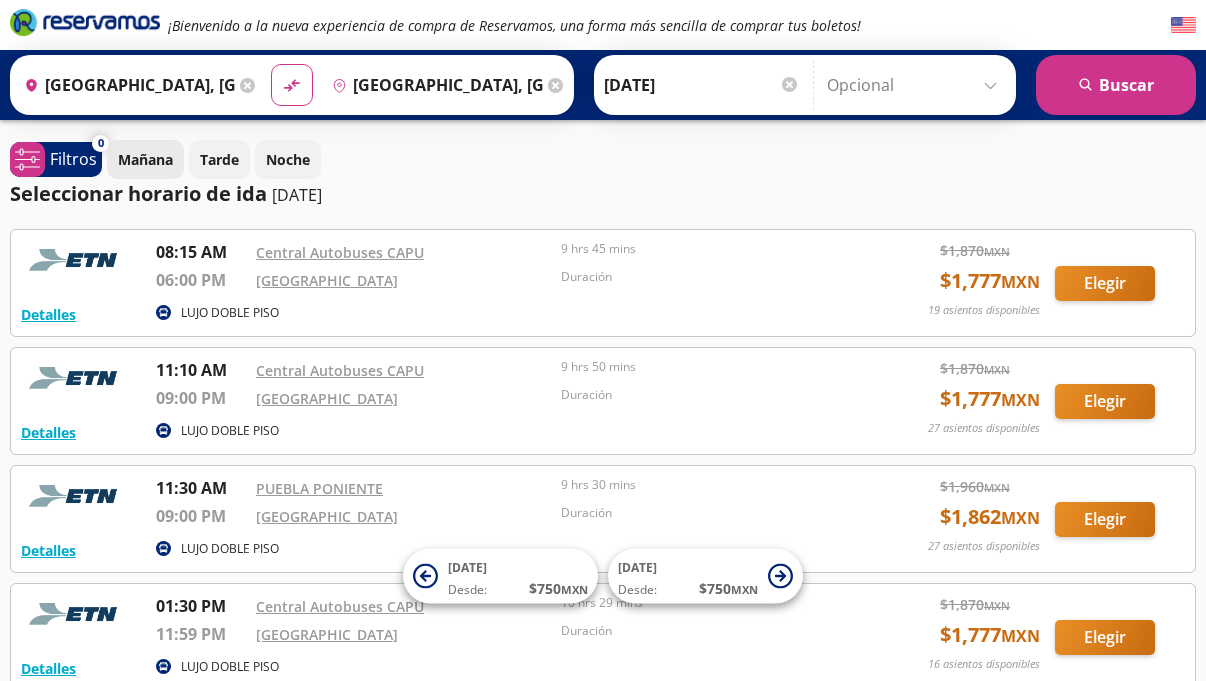 click on "Mañana" at bounding box center [145, 159] 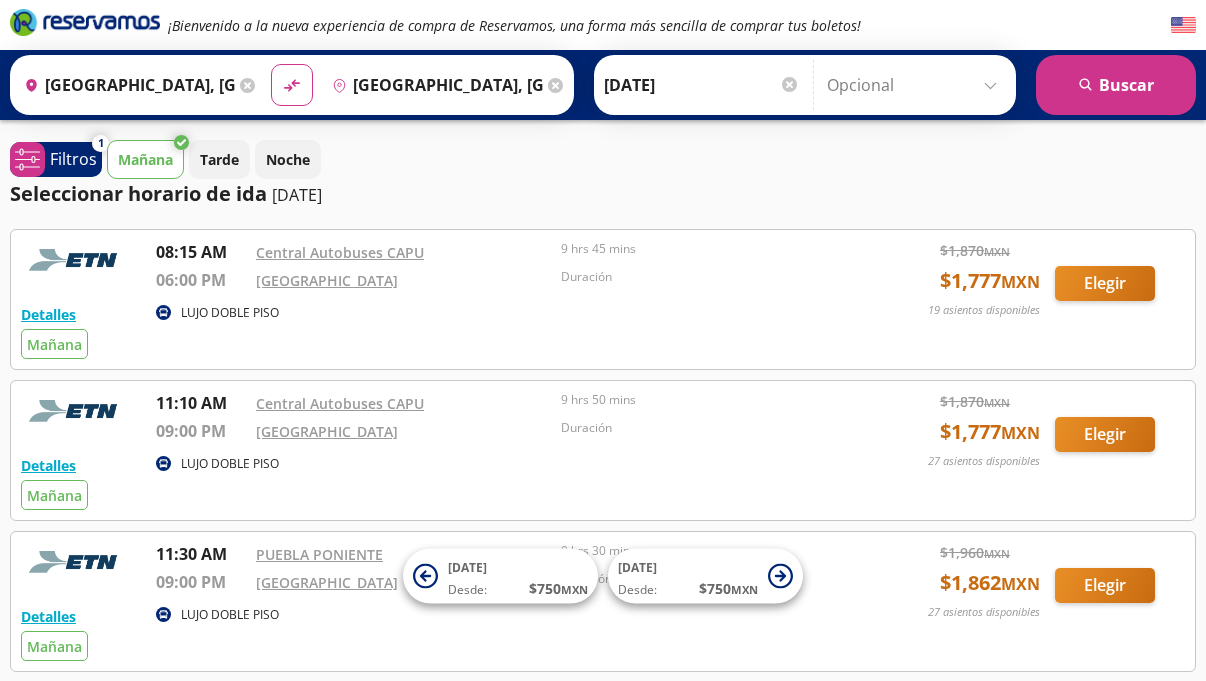 click on "Mañana" at bounding box center [145, 159] 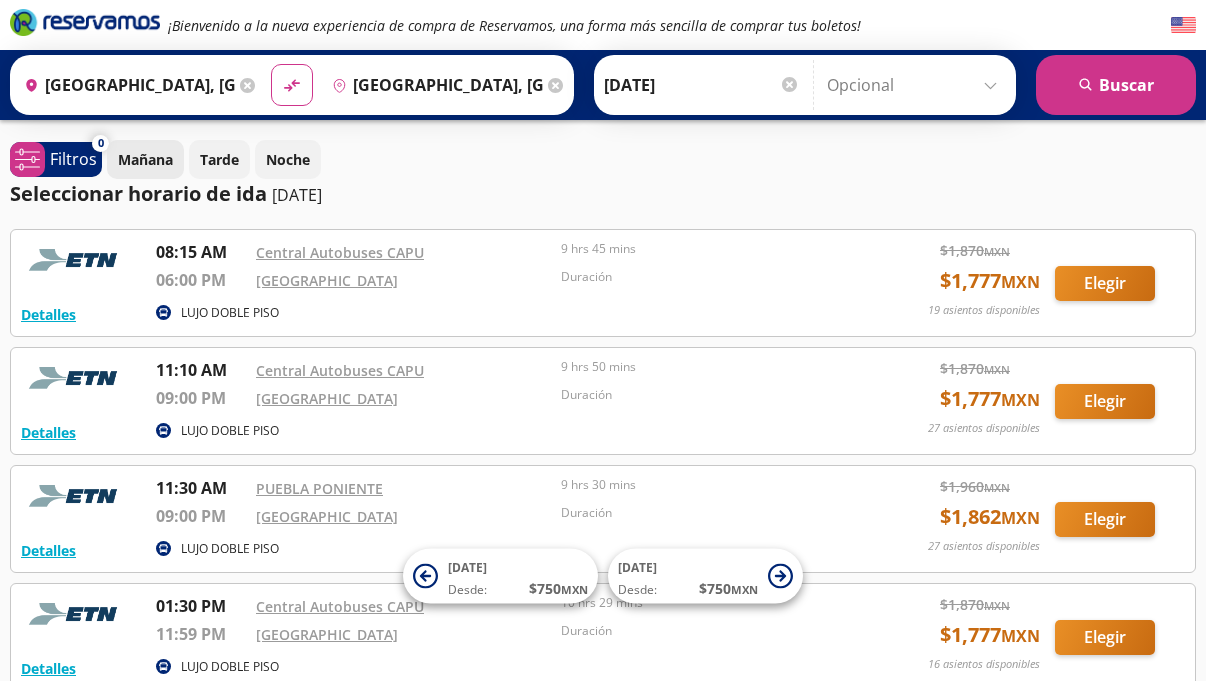click on "Mañana" at bounding box center [145, 159] 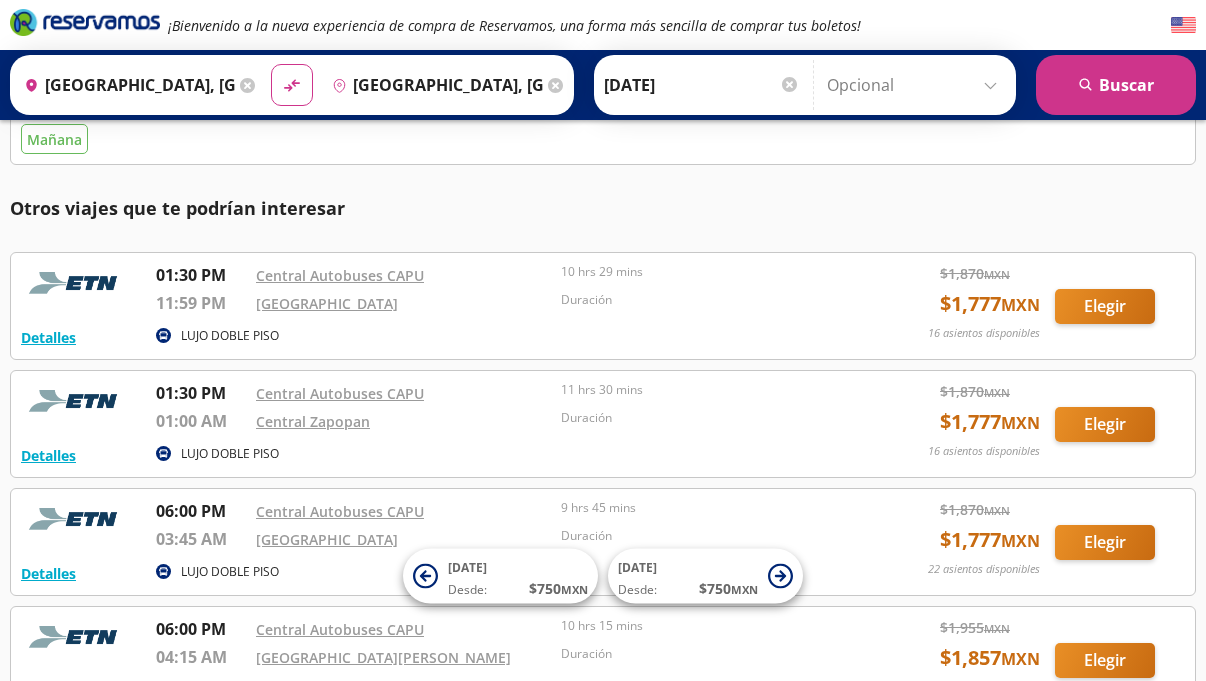 scroll, scrollTop: 0, scrollLeft: 0, axis: both 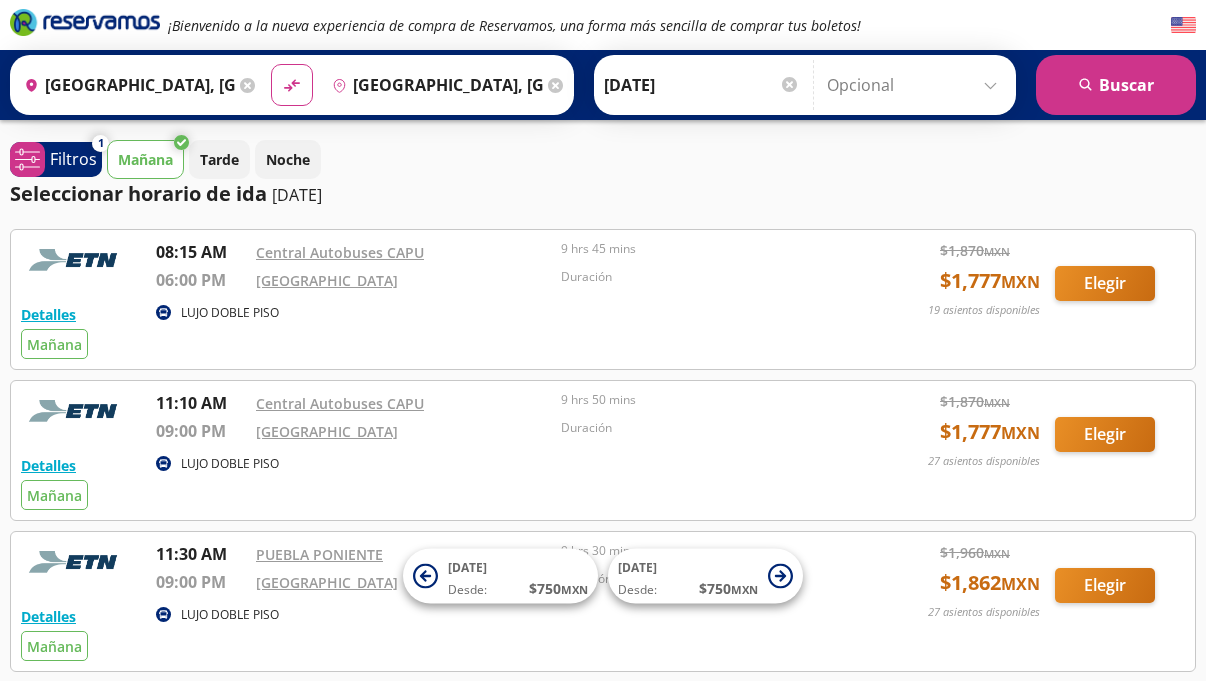 click on "Mañana" at bounding box center (145, 159) 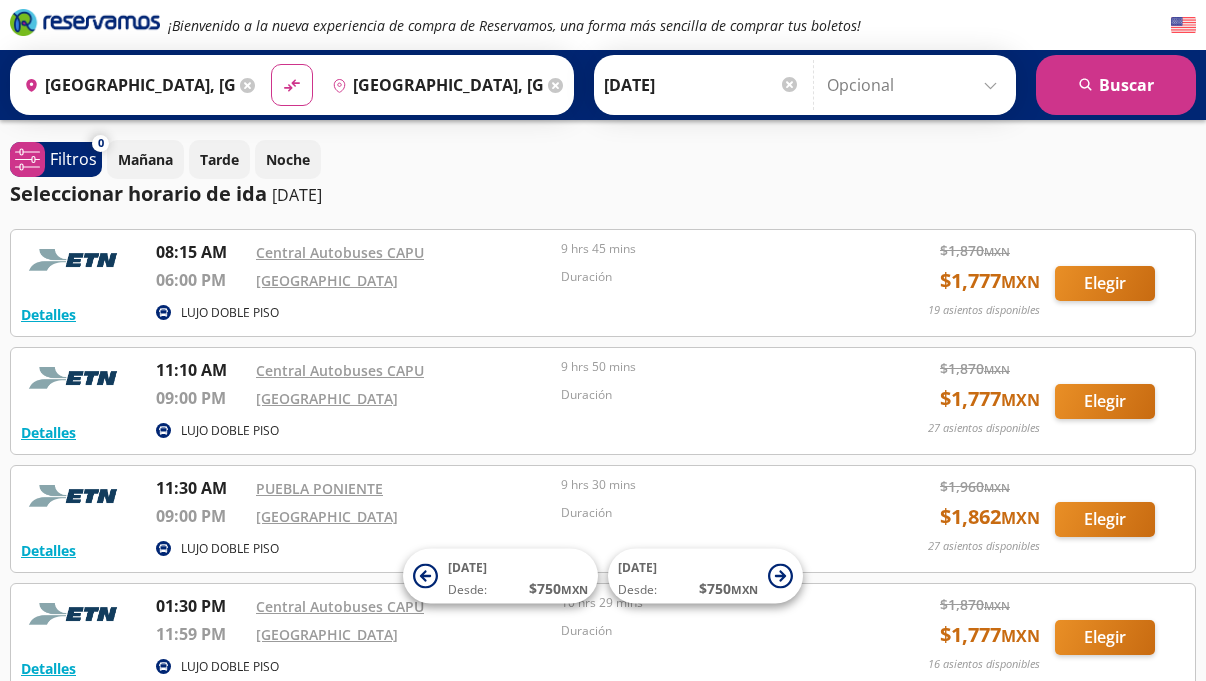 scroll, scrollTop: 788, scrollLeft: 0, axis: vertical 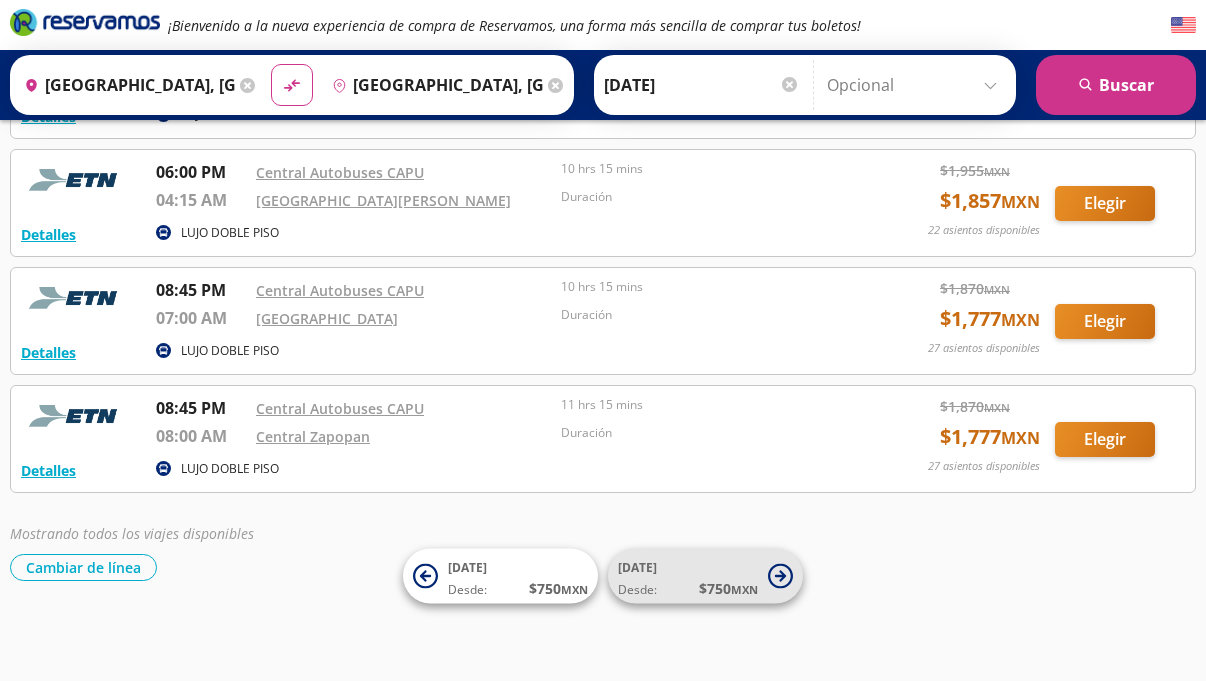 click on "Desde:" at bounding box center [637, 590] 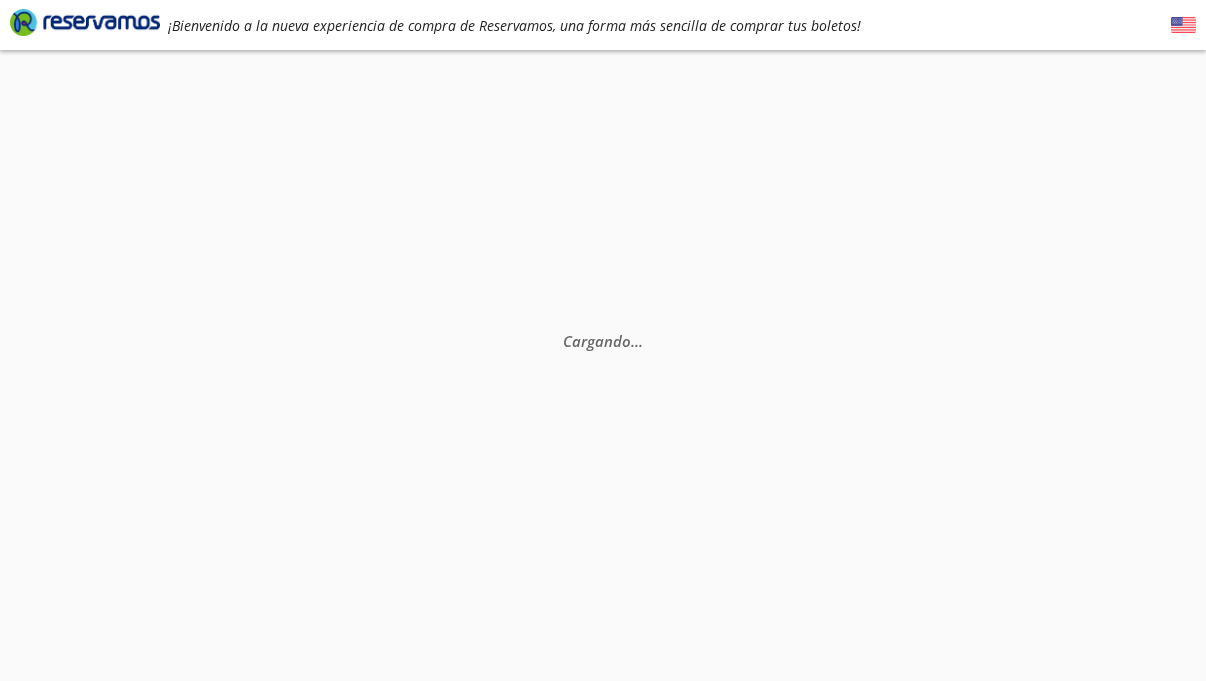 scroll, scrollTop: 0, scrollLeft: 0, axis: both 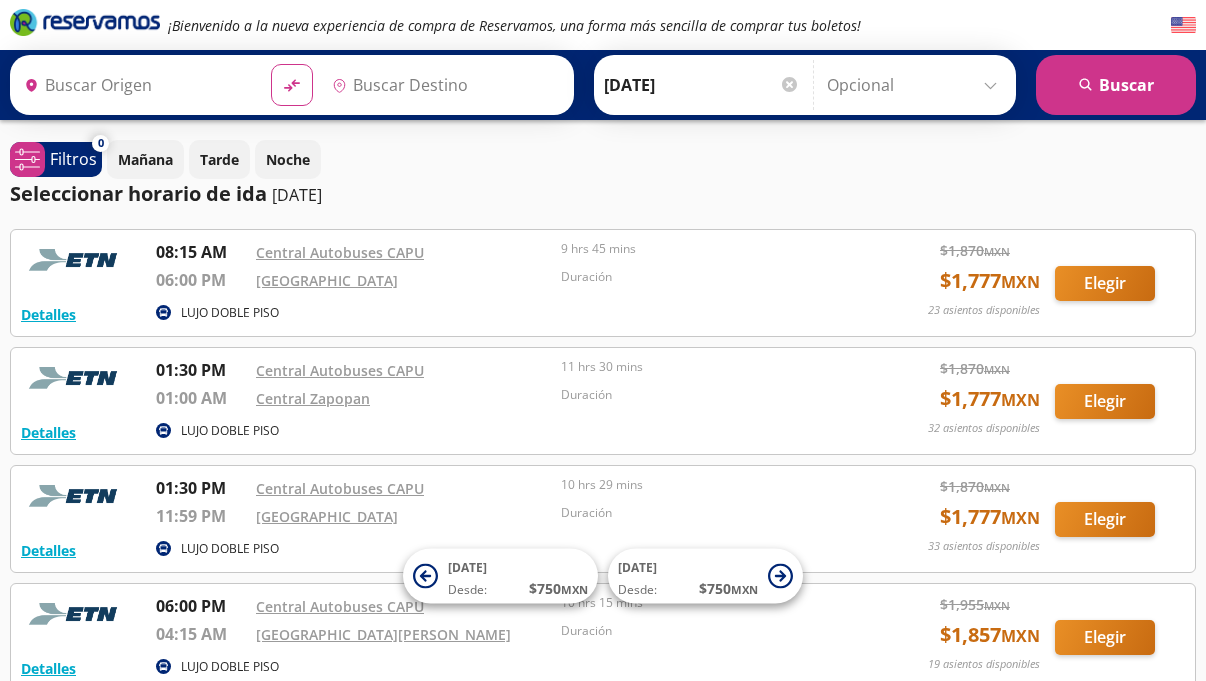 type on "[GEOGRAPHIC_DATA], [GEOGRAPHIC_DATA]" 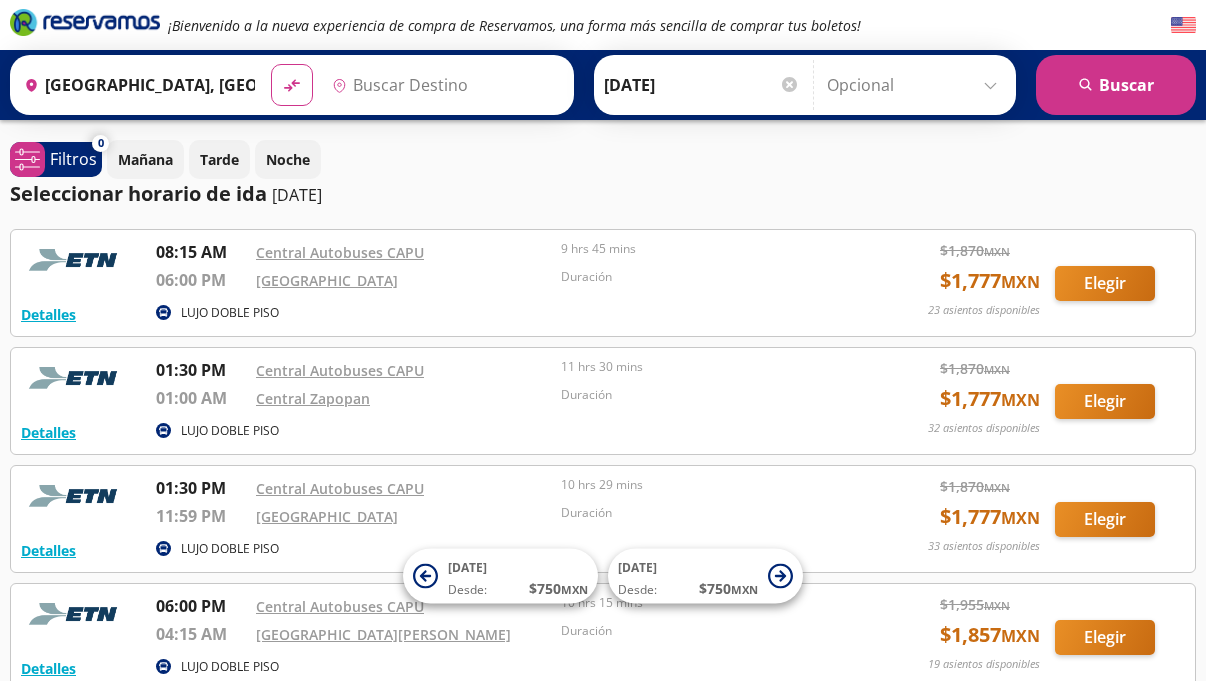 type on "[GEOGRAPHIC_DATA], [GEOGRAPHIC_DATA]" 